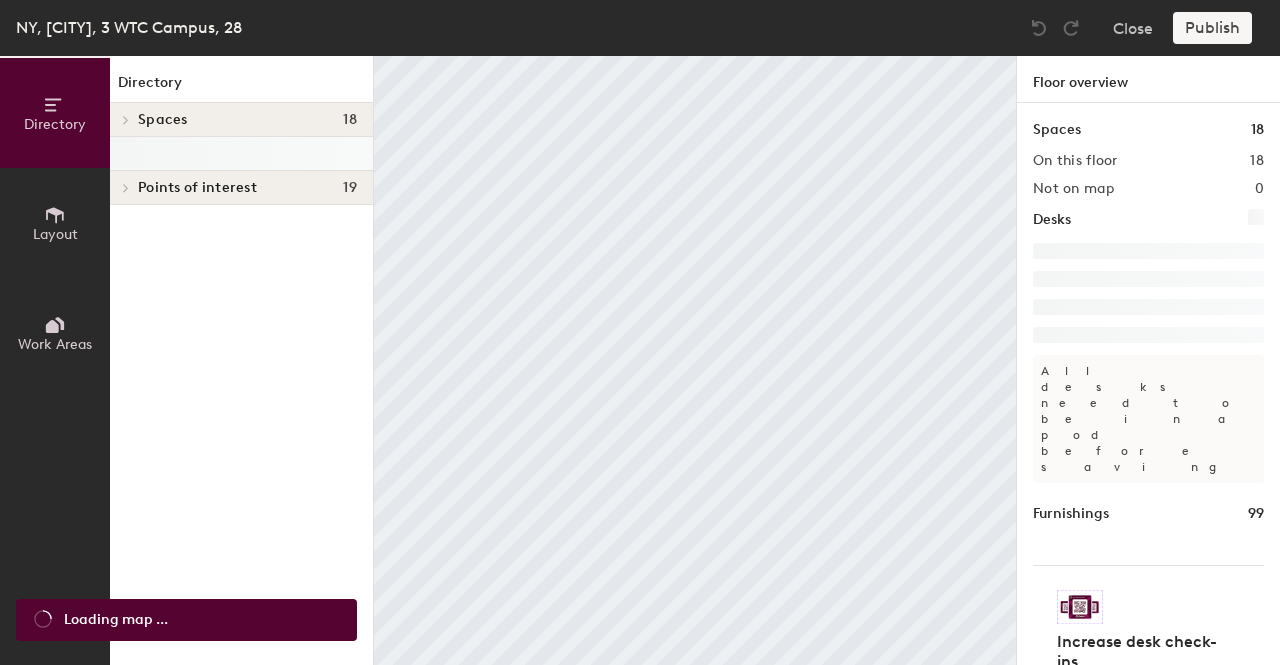 scroll, scrollTop: 0, scrollLeft: 0, axis: both 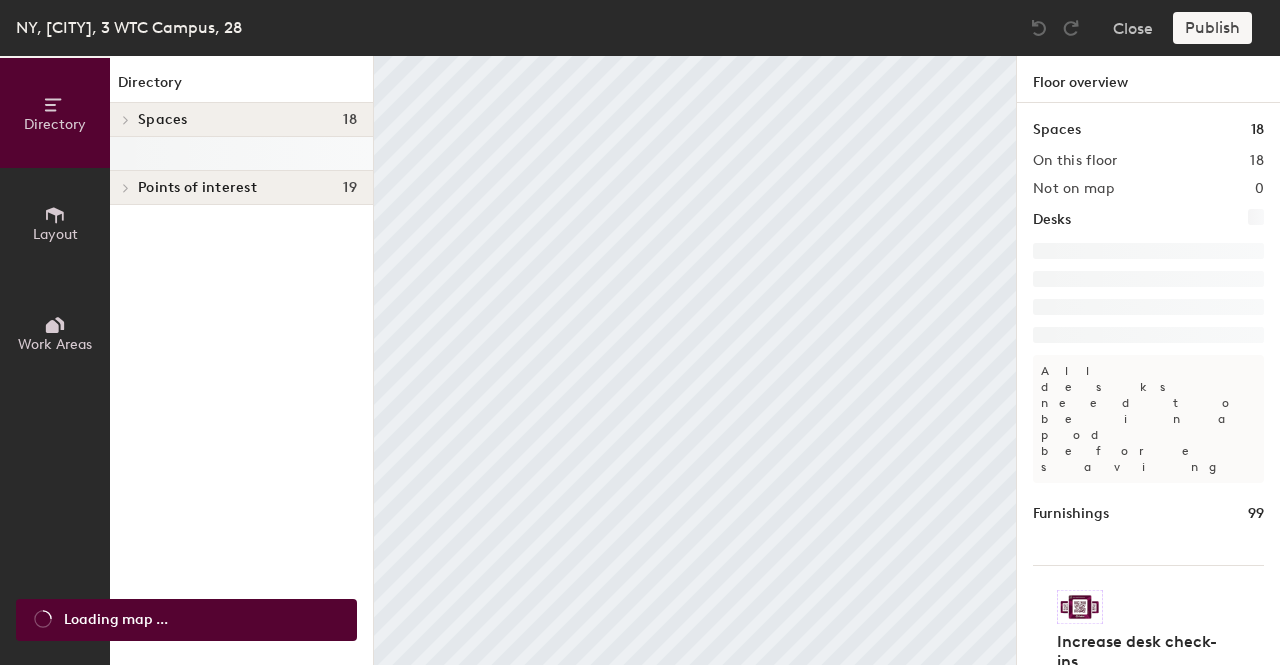 click 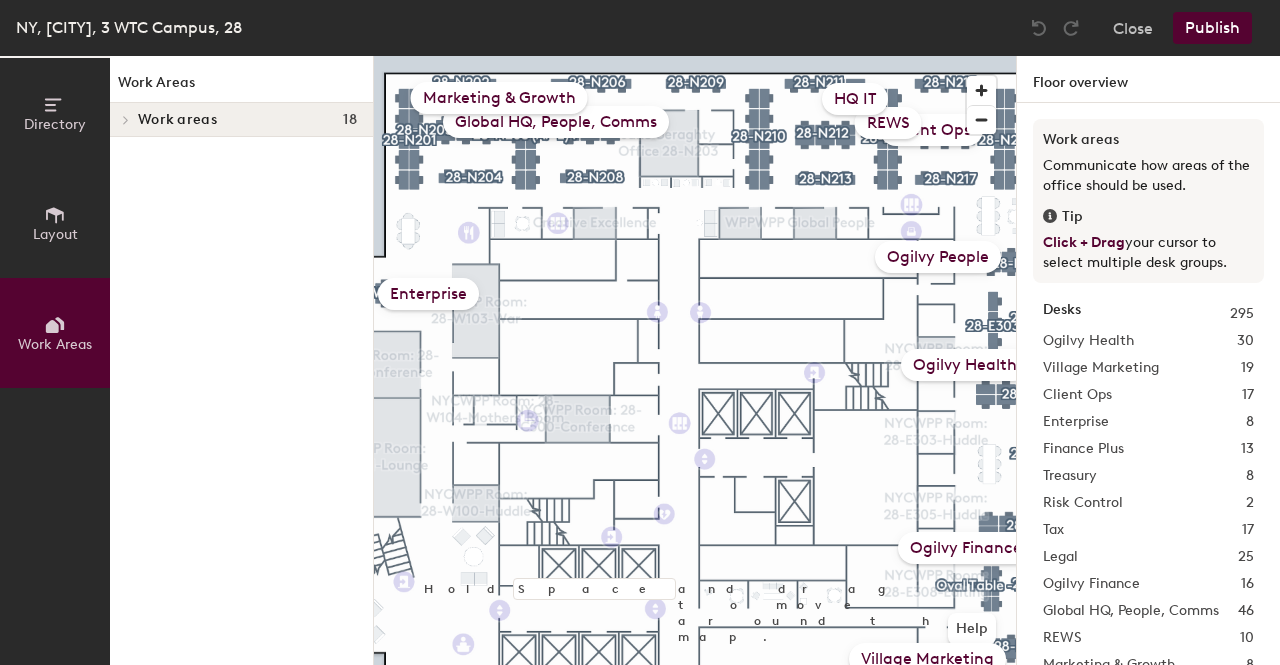click on "HQ IT" 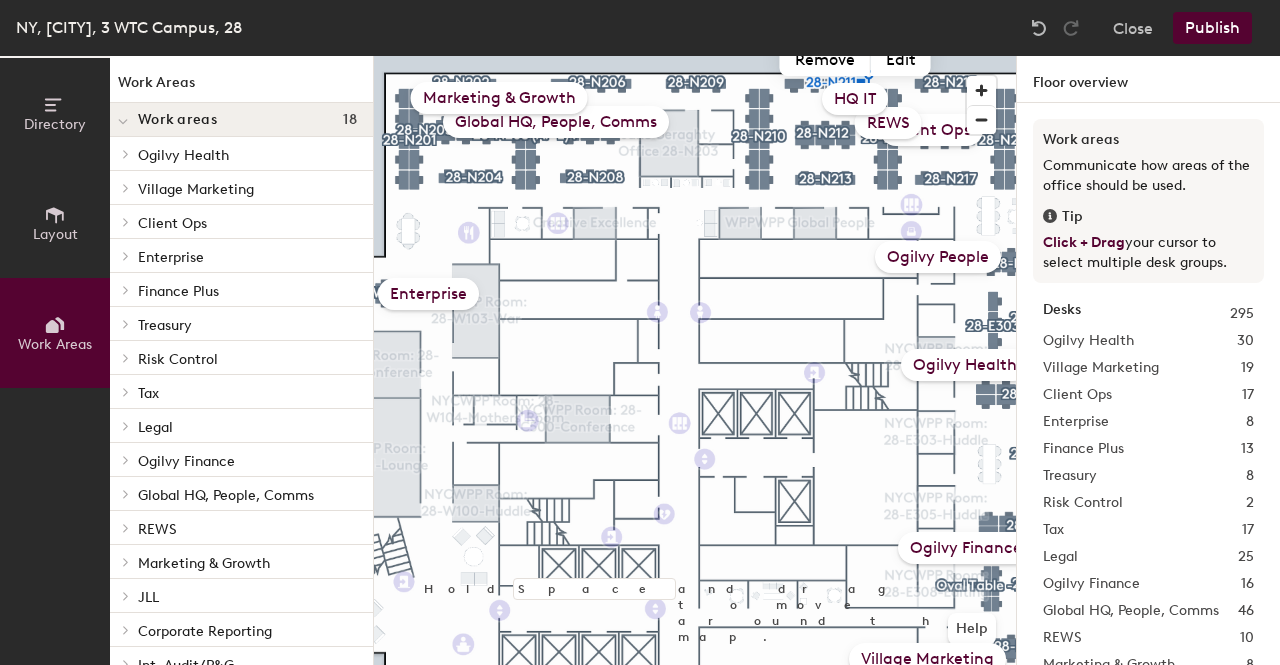 type 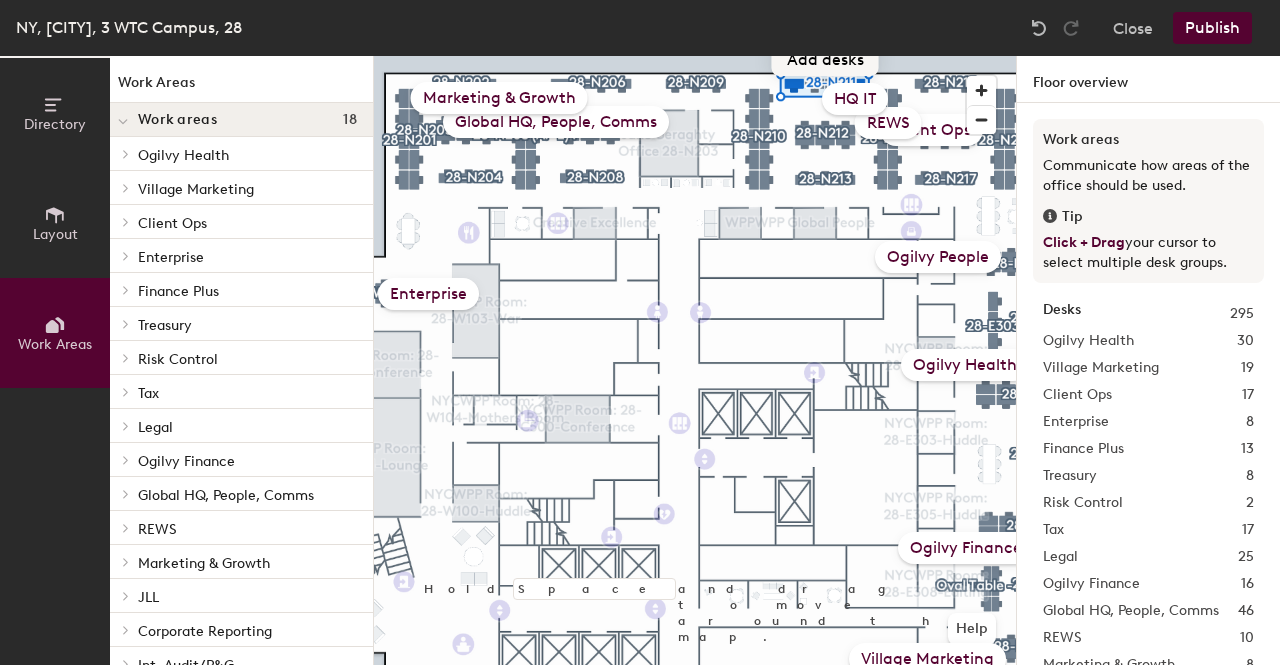 click on "Add desks" 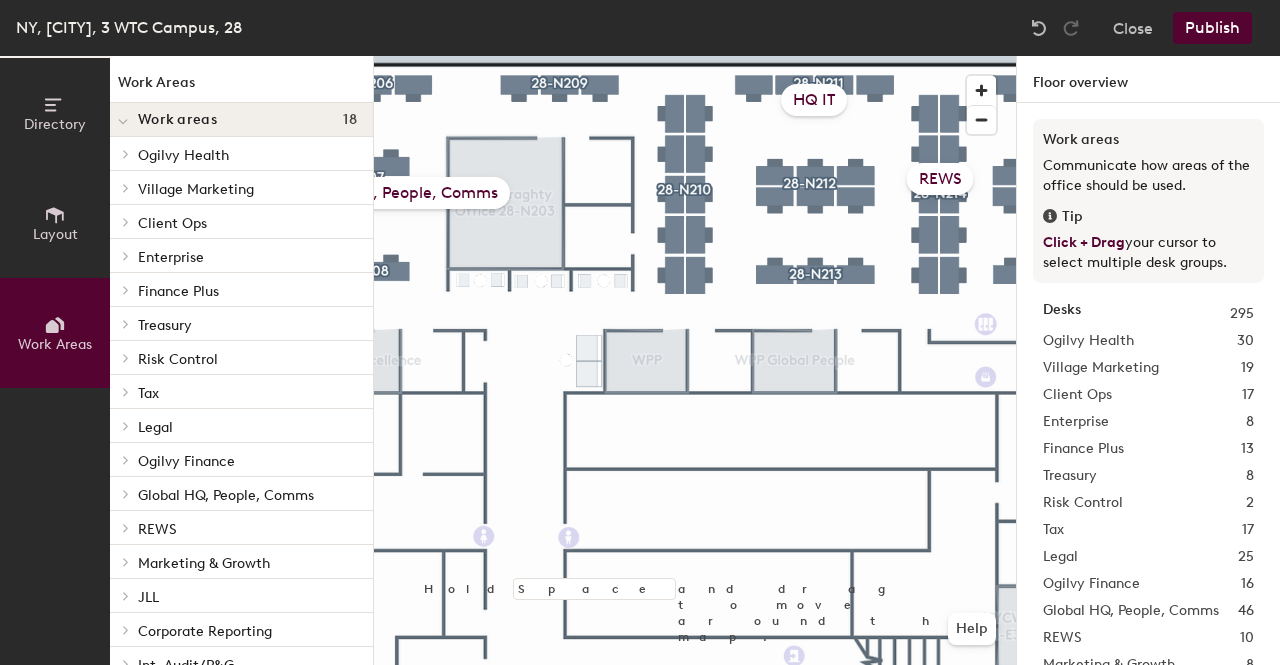 click on "HQ IT" 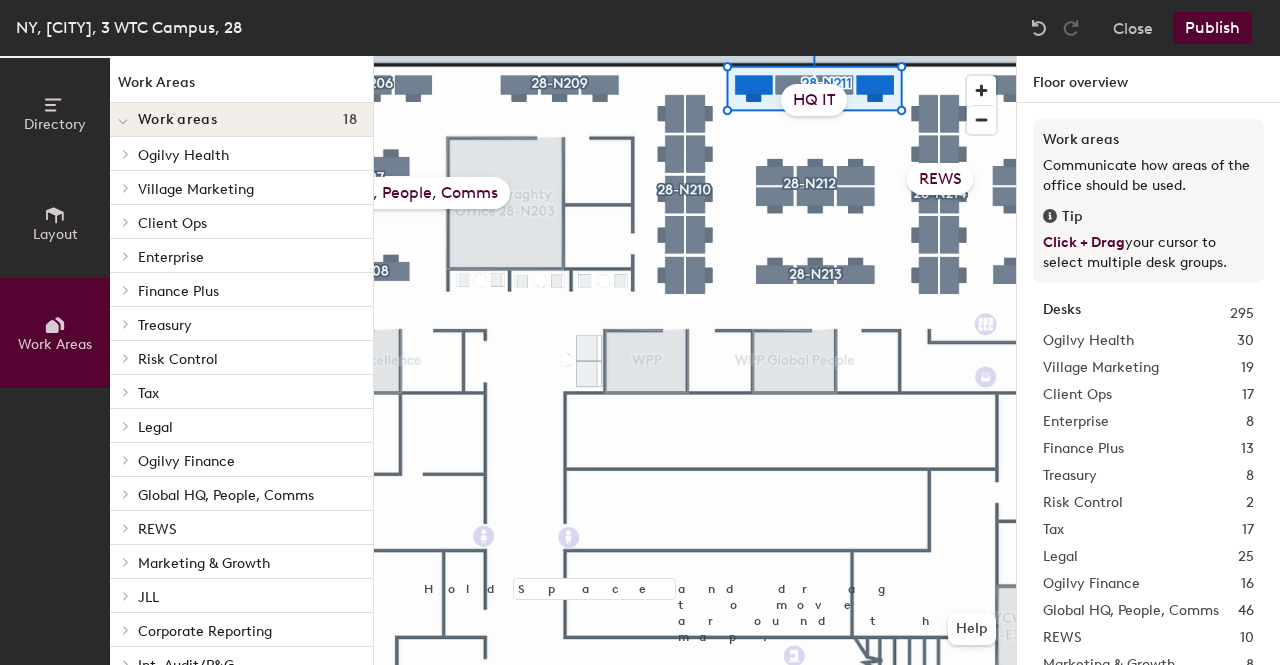 type 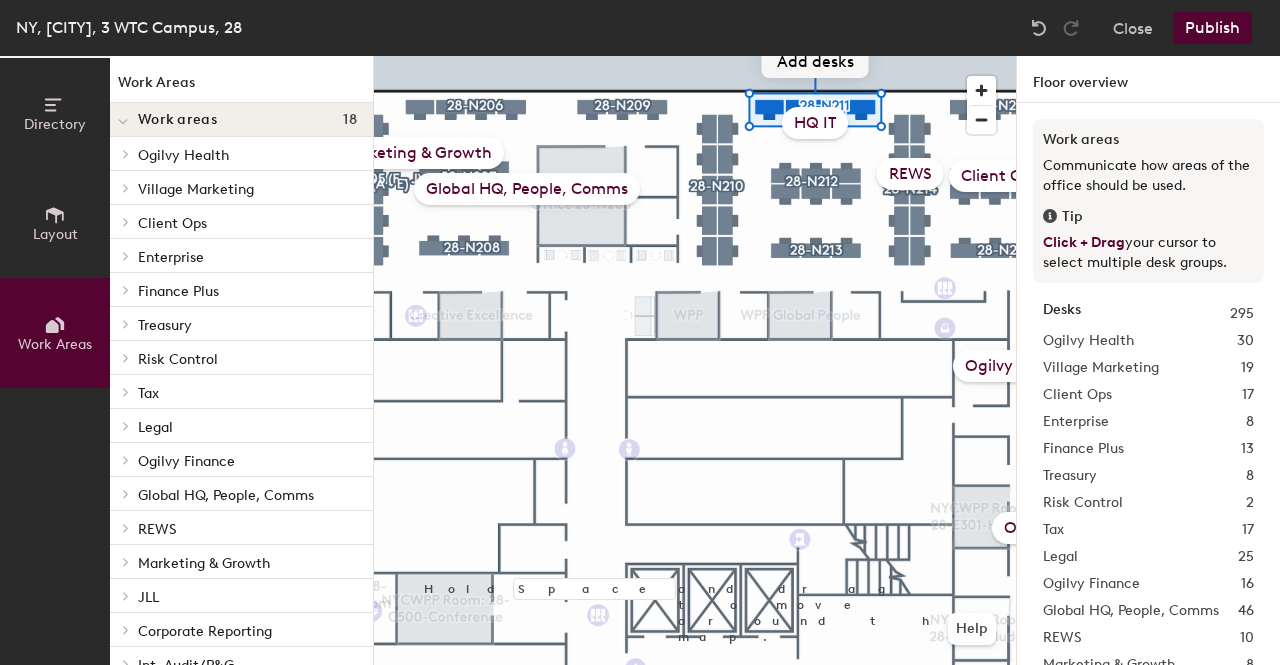 click on "Add desks" 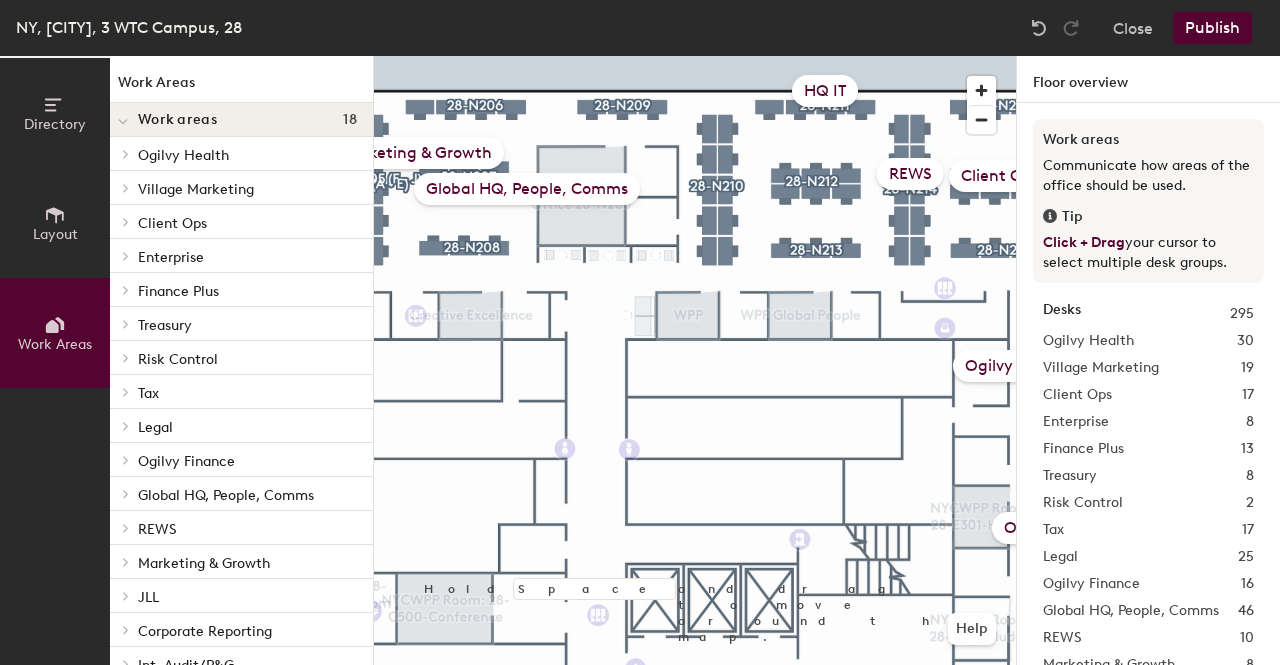 click on "Global HQ, People, Comms" 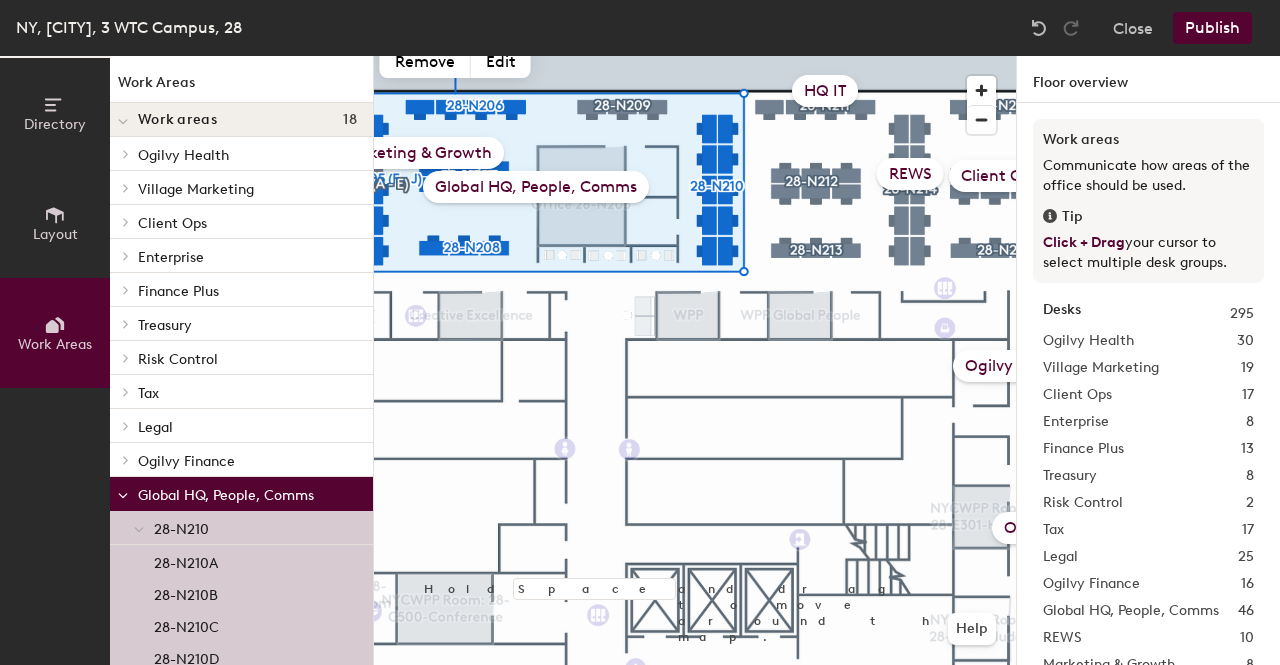 type 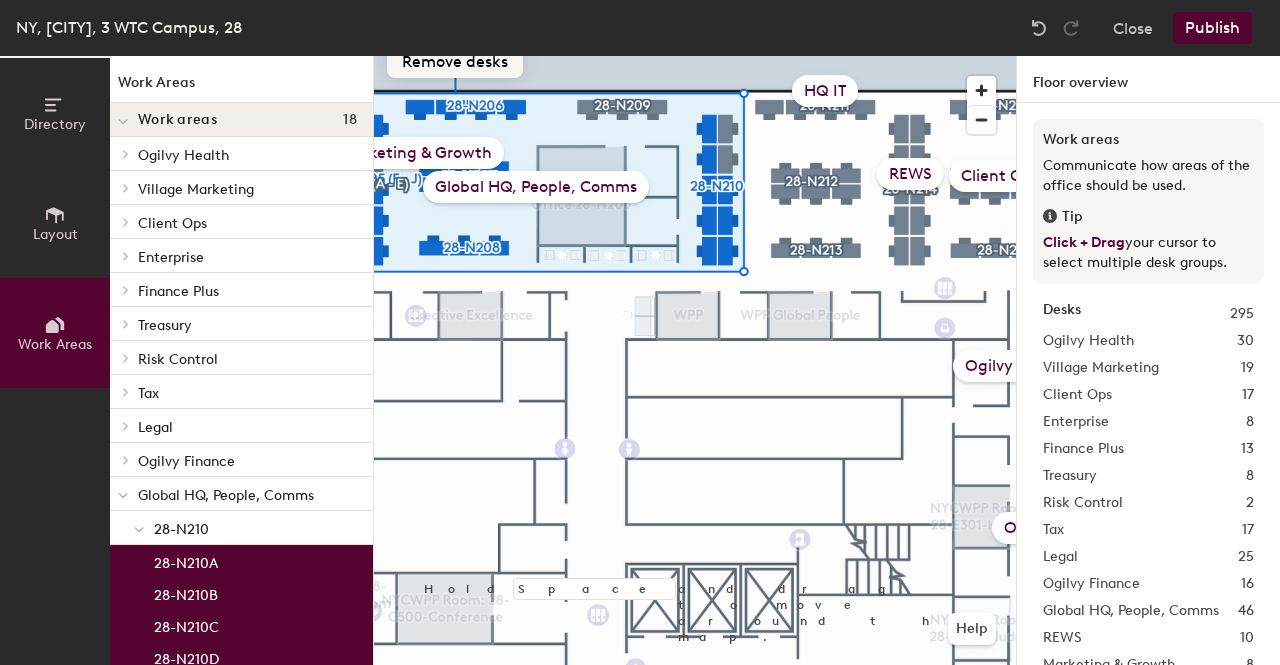 click on "Remove desks" 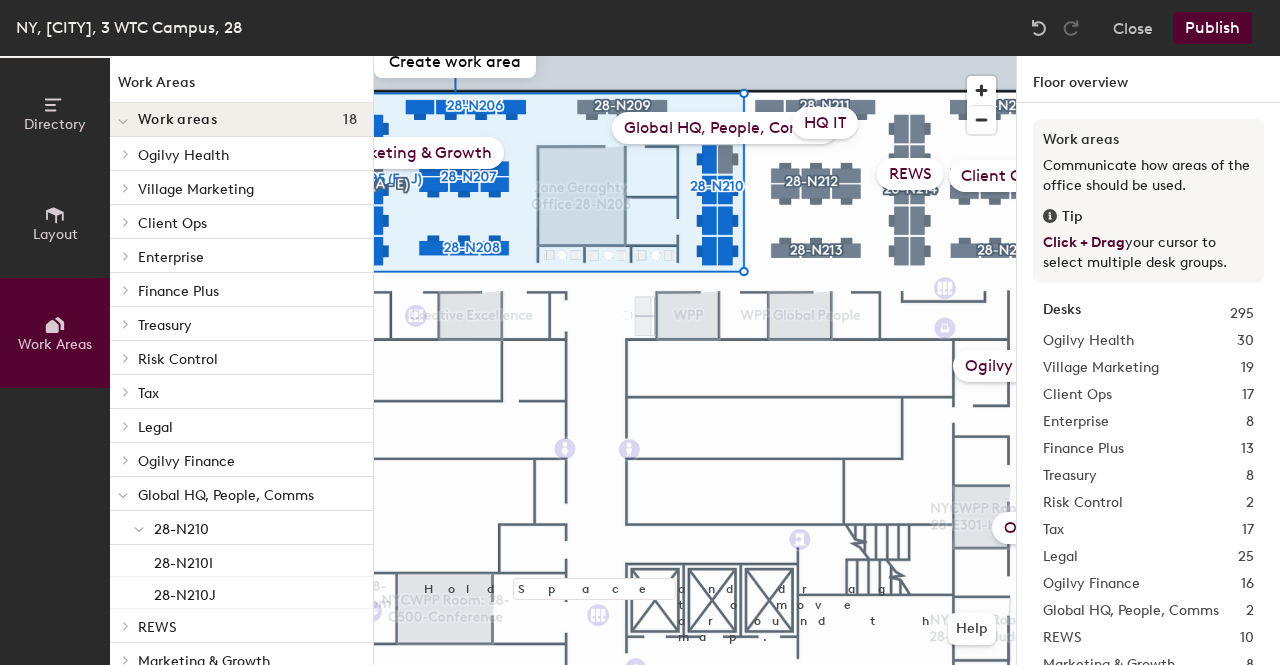 click on "Hold Space and drag to move around the map. Help Ogilvy Health Village Marketing Enterprise Finance Plus Treasury Risk Control Tax Legal Ogilvy Finance Marketing & Growth JLL Corporate Reporting Int. Audit/P&G Ogilvy People Client Ops REWS Create work area Global HQ, People, Comms HQ IT" 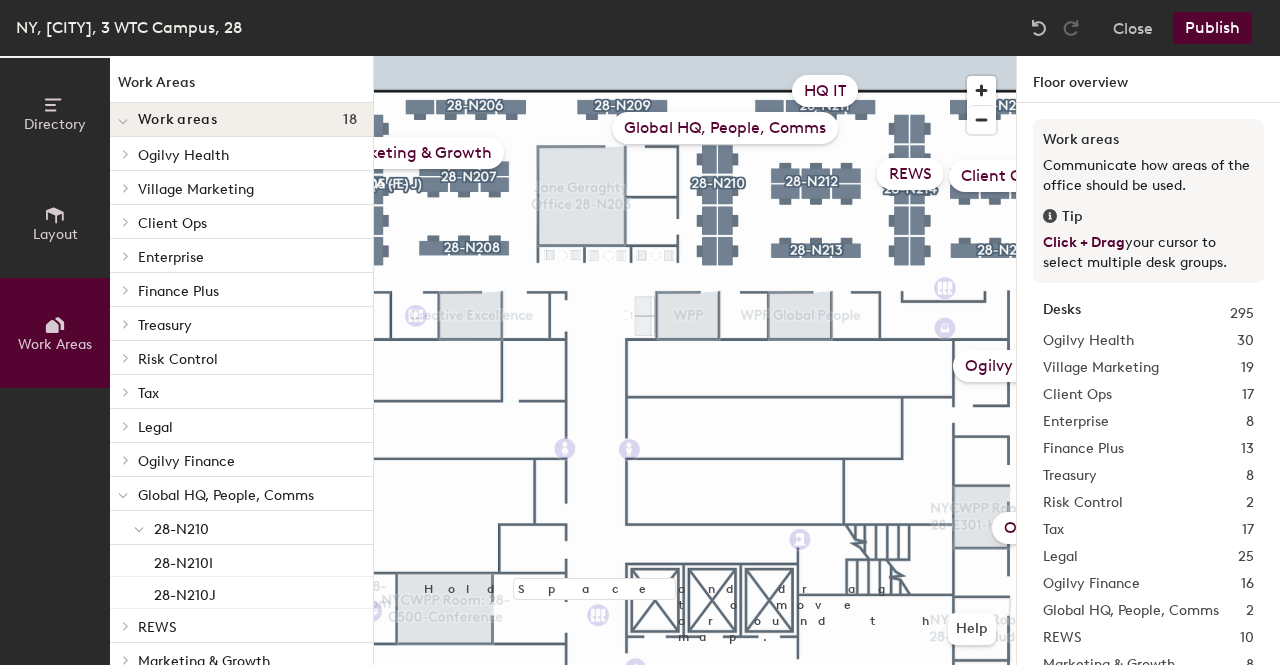 click on "HQ IT" 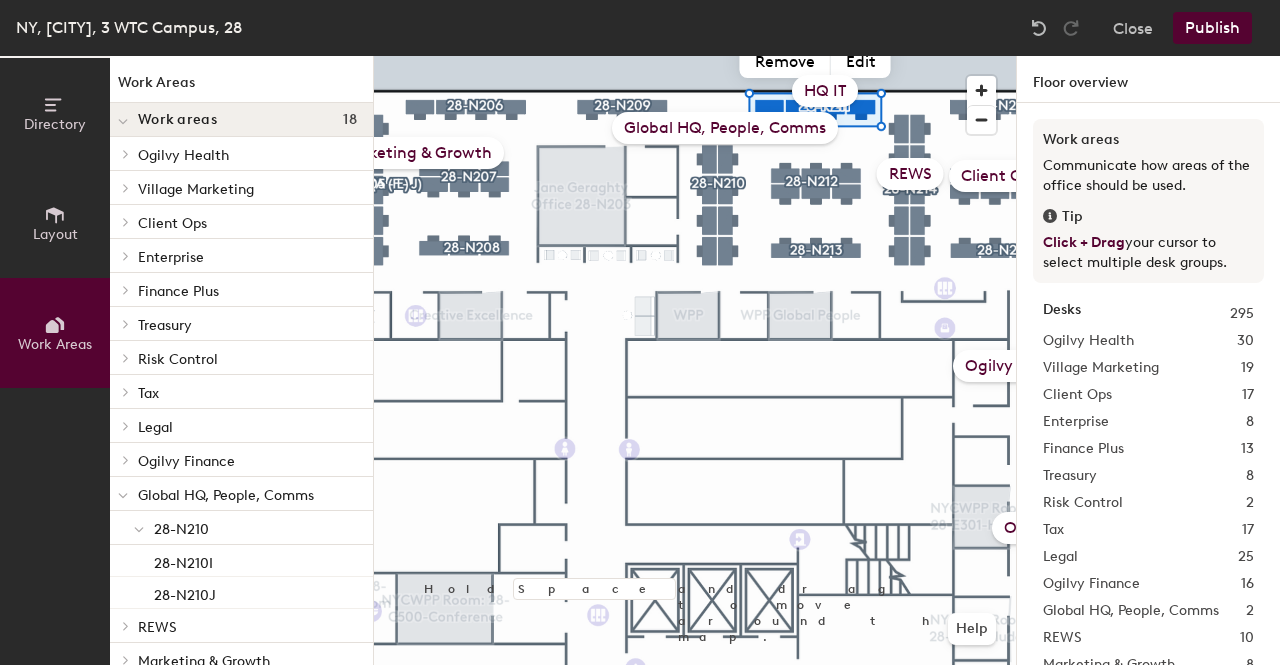type 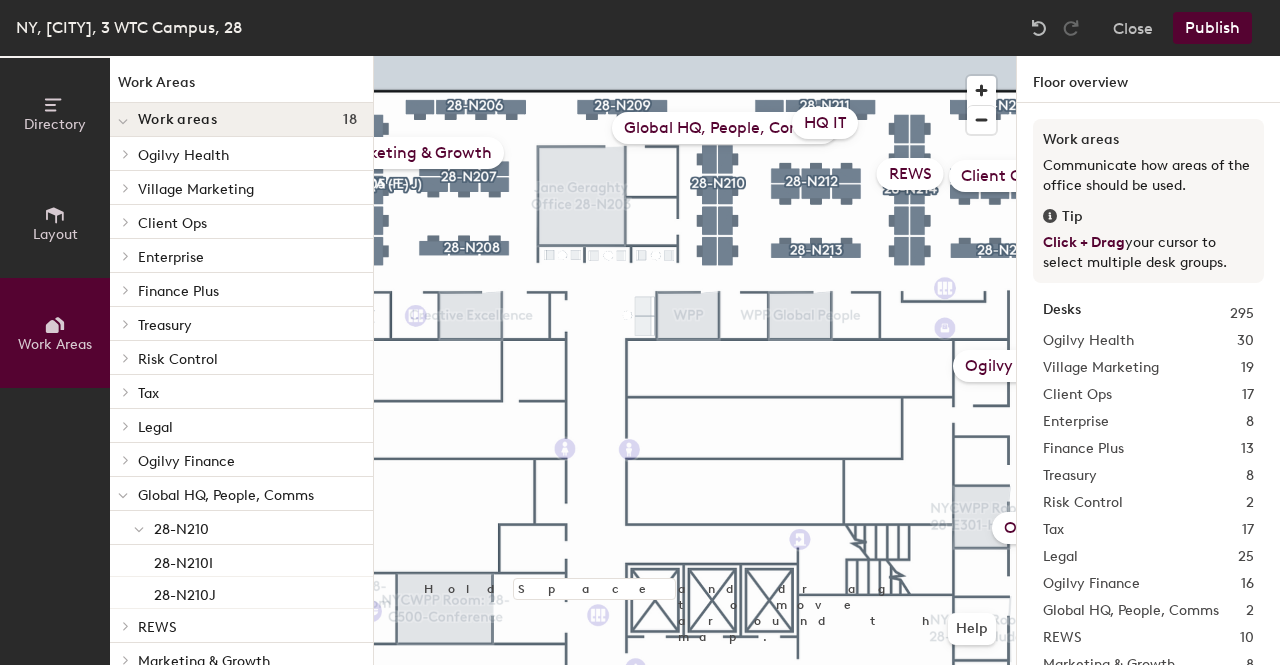 click on "HQ IT" 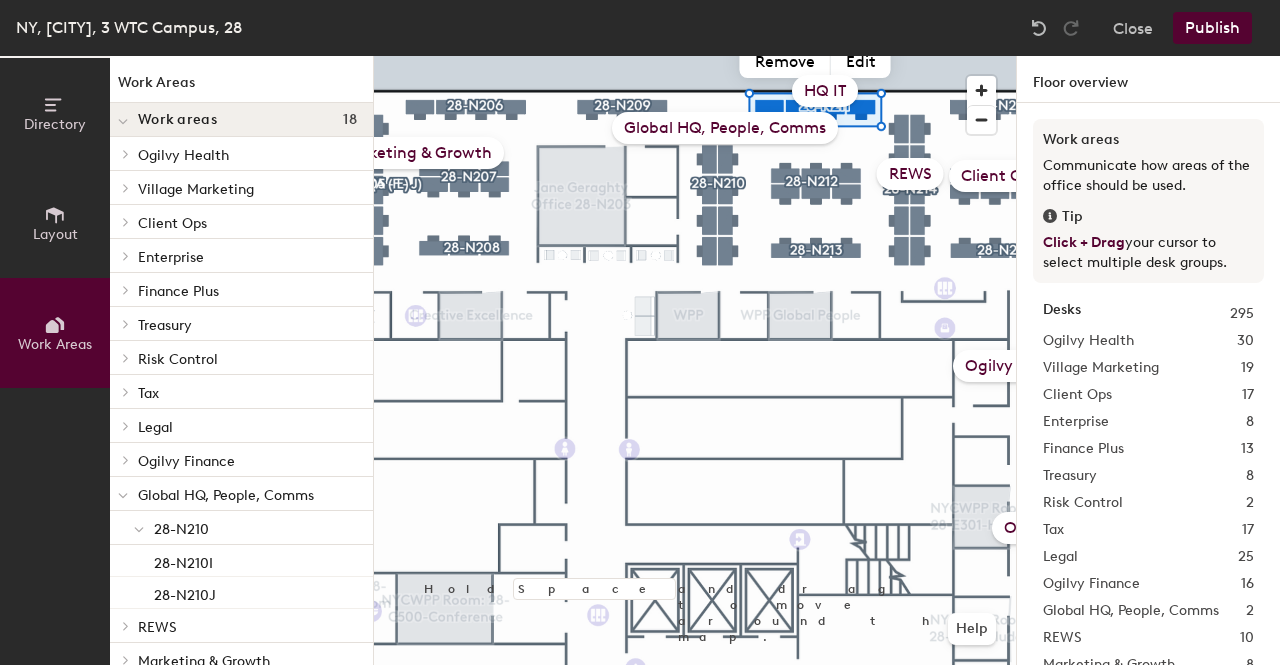 type 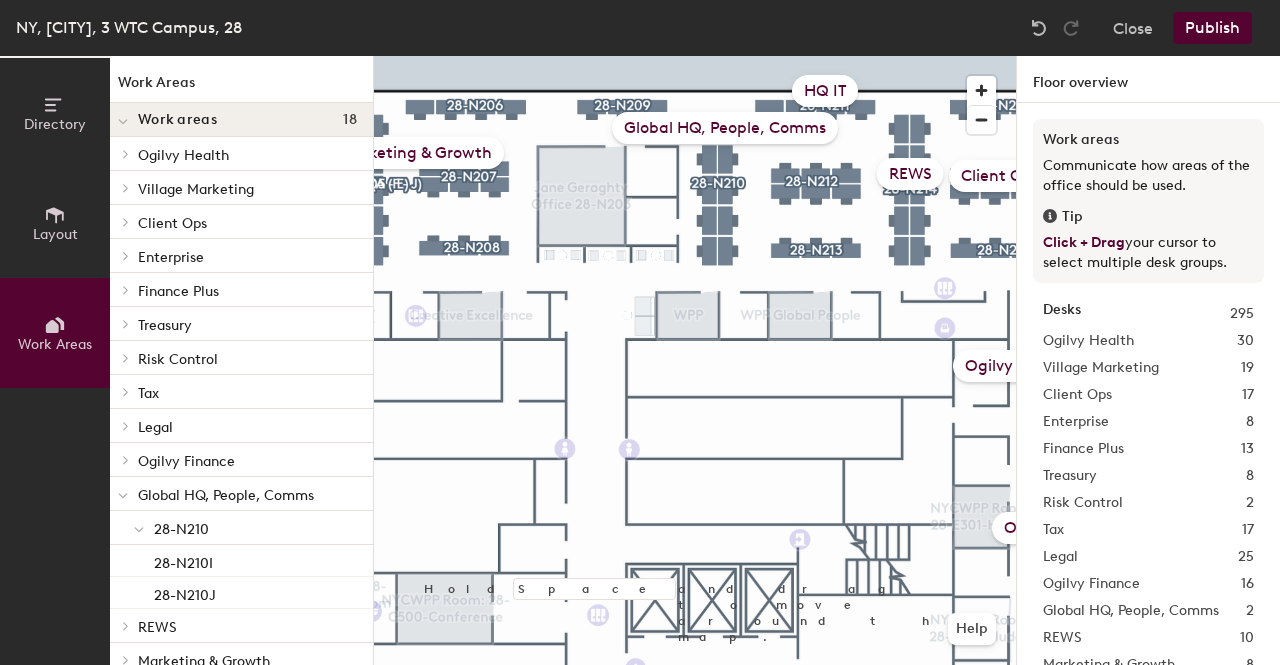click on "Global HQ, People, Comms" 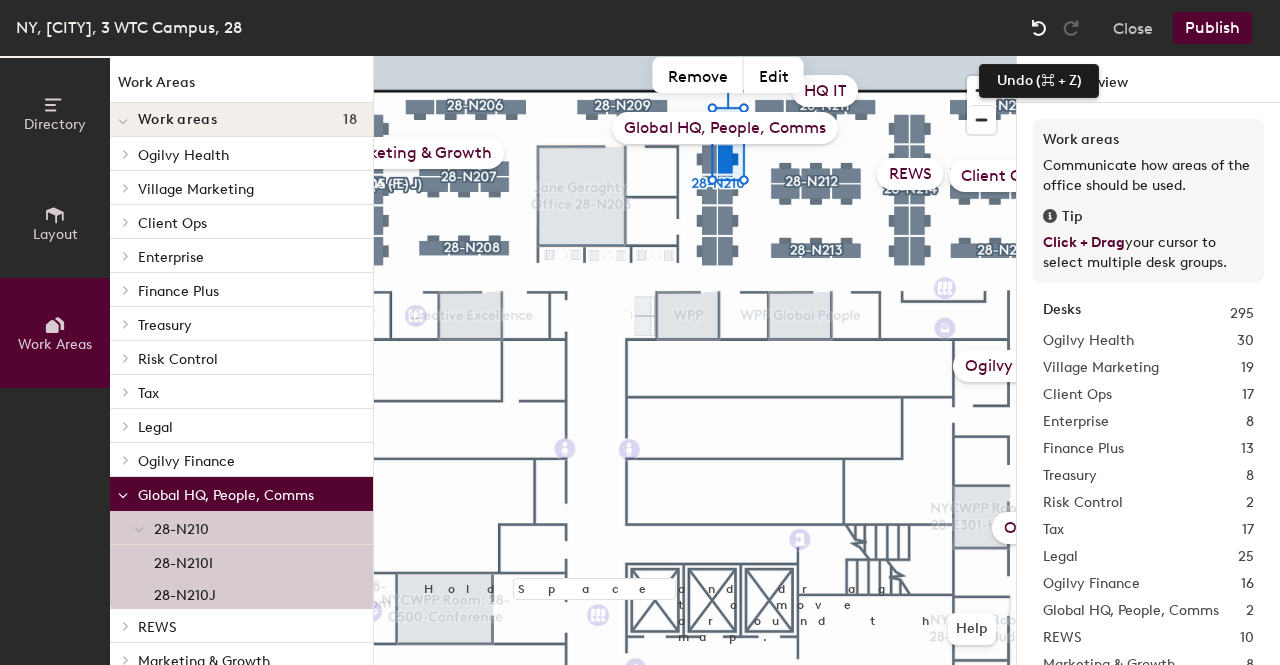 click 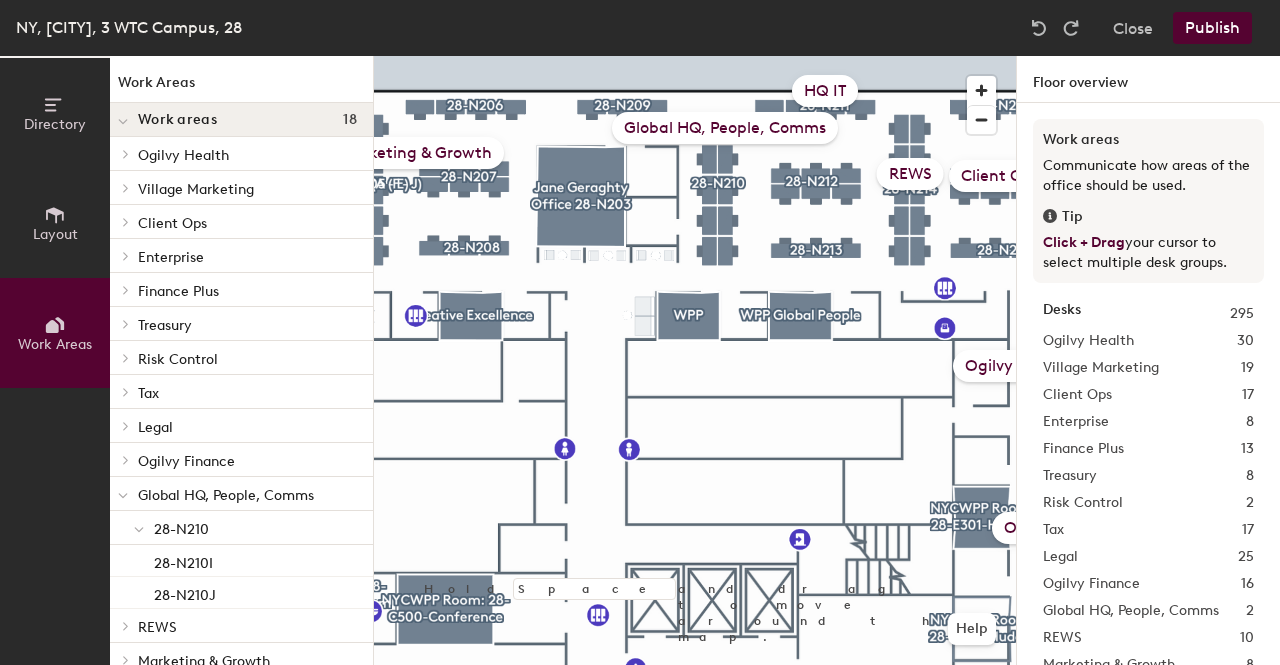 click on "Global HQ, People, Comms" 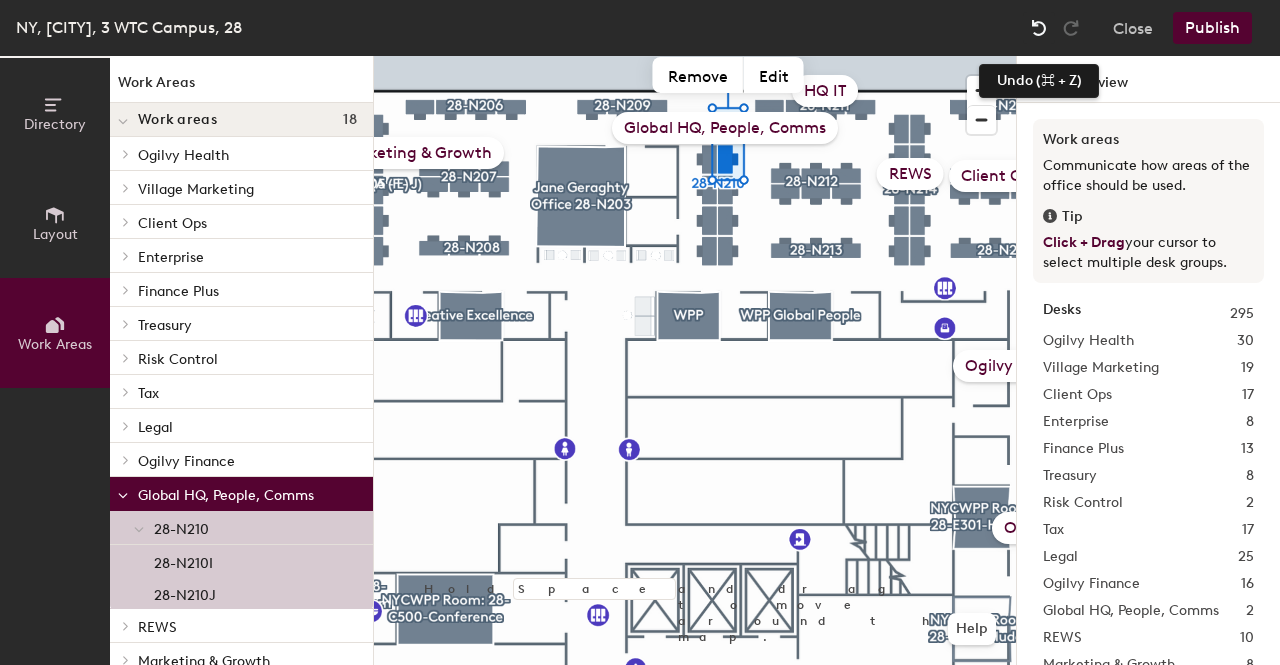 click 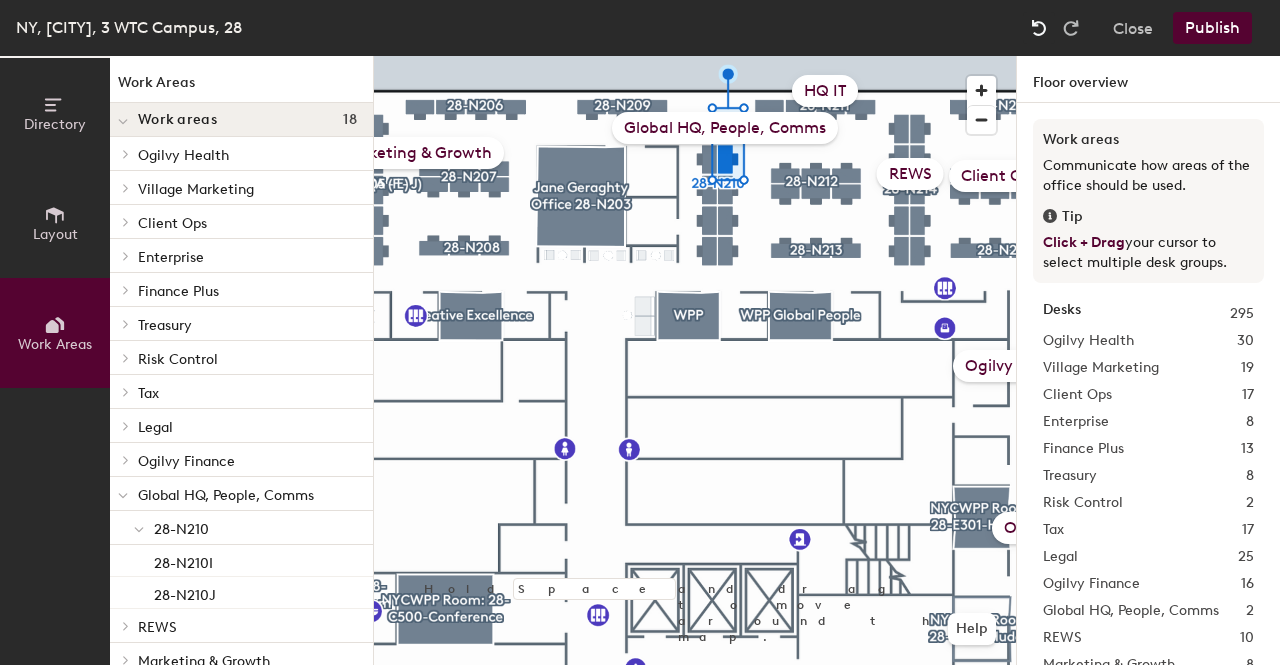 click 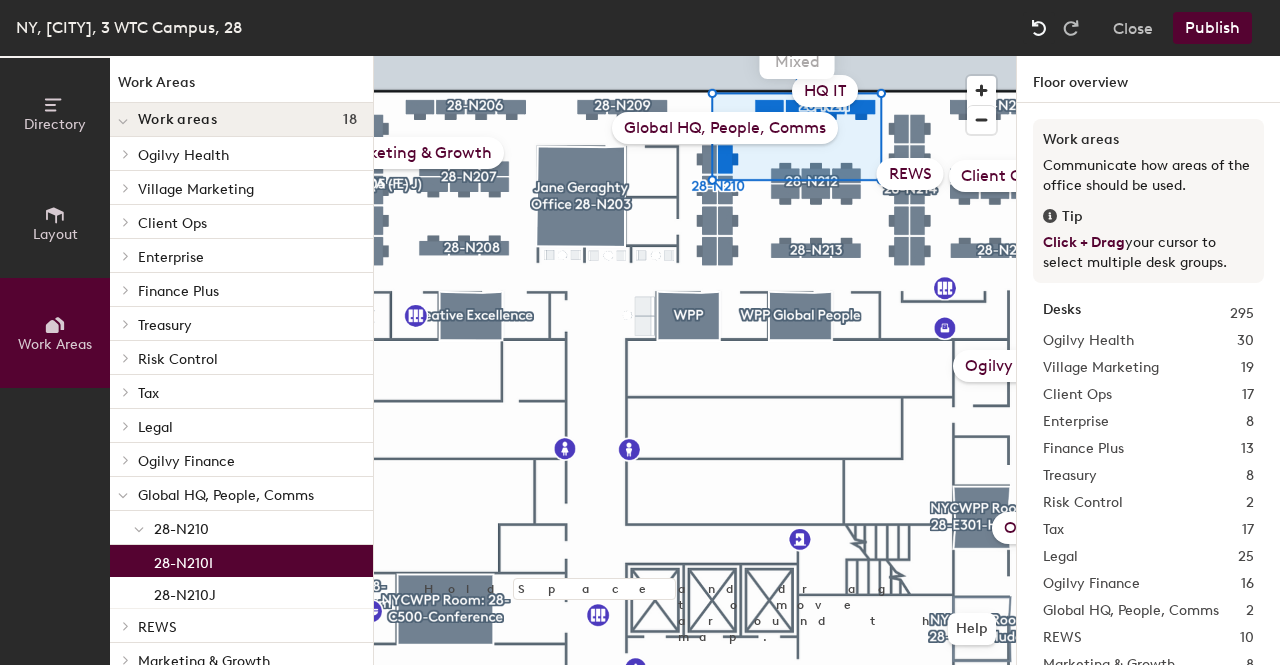click 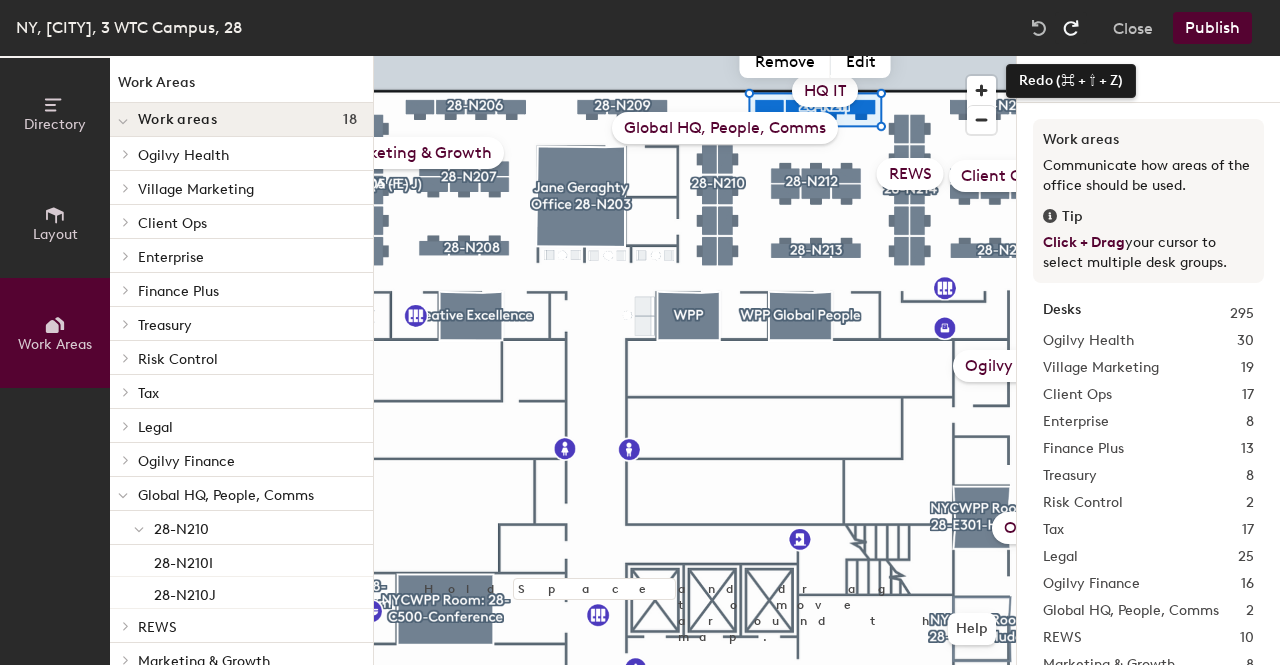 click 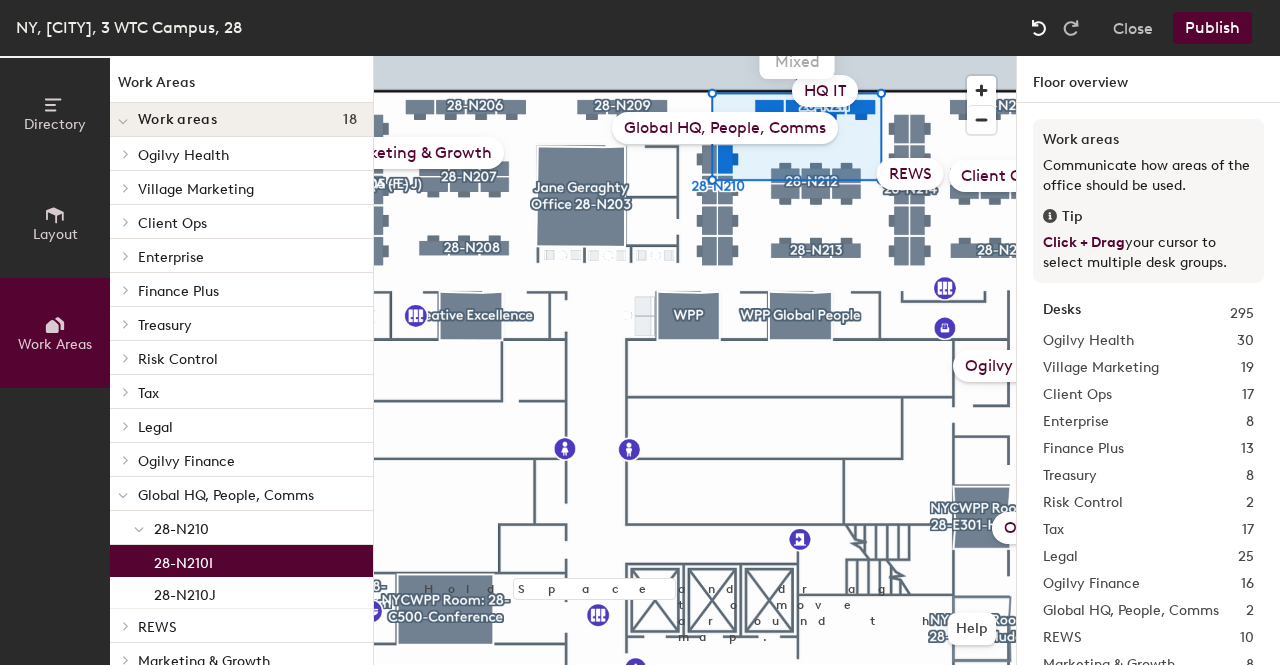 click 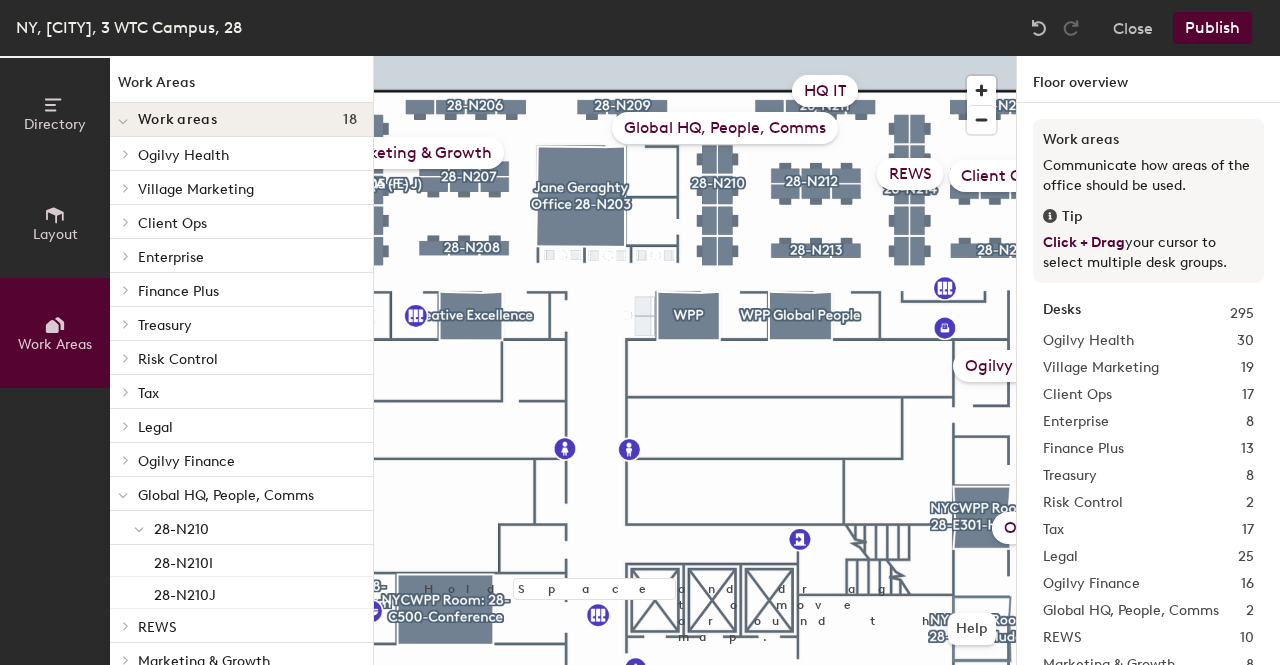 click on "Global HQ, People, Comms" 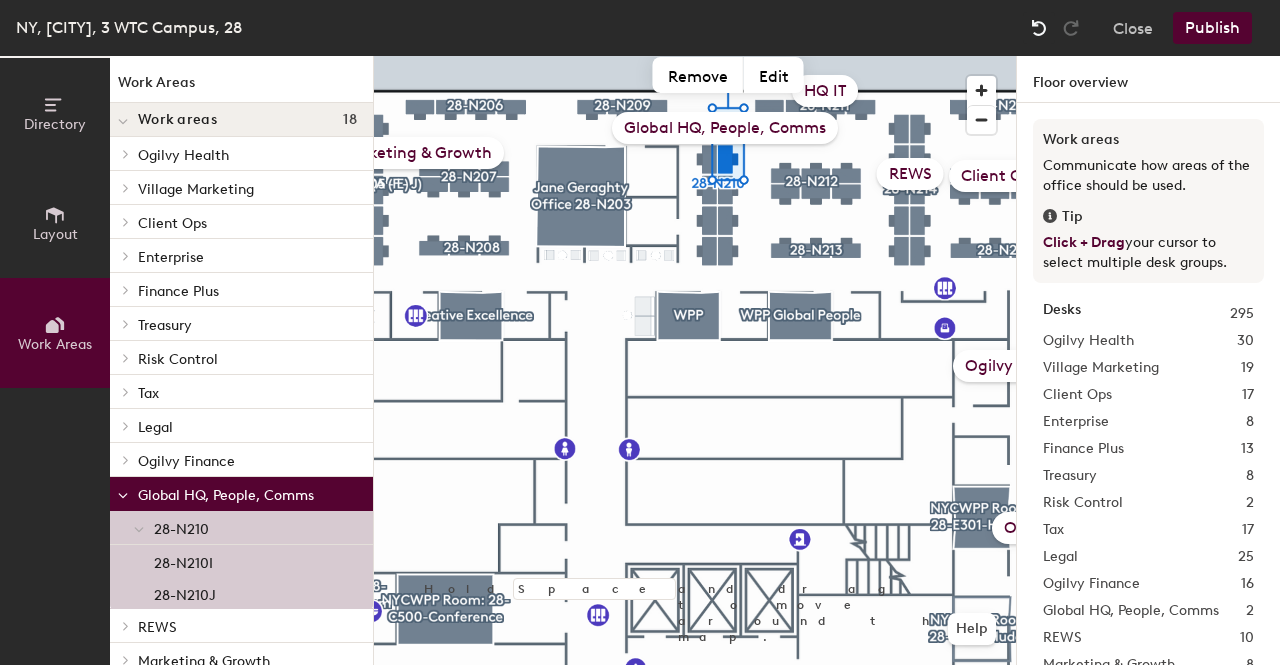 click 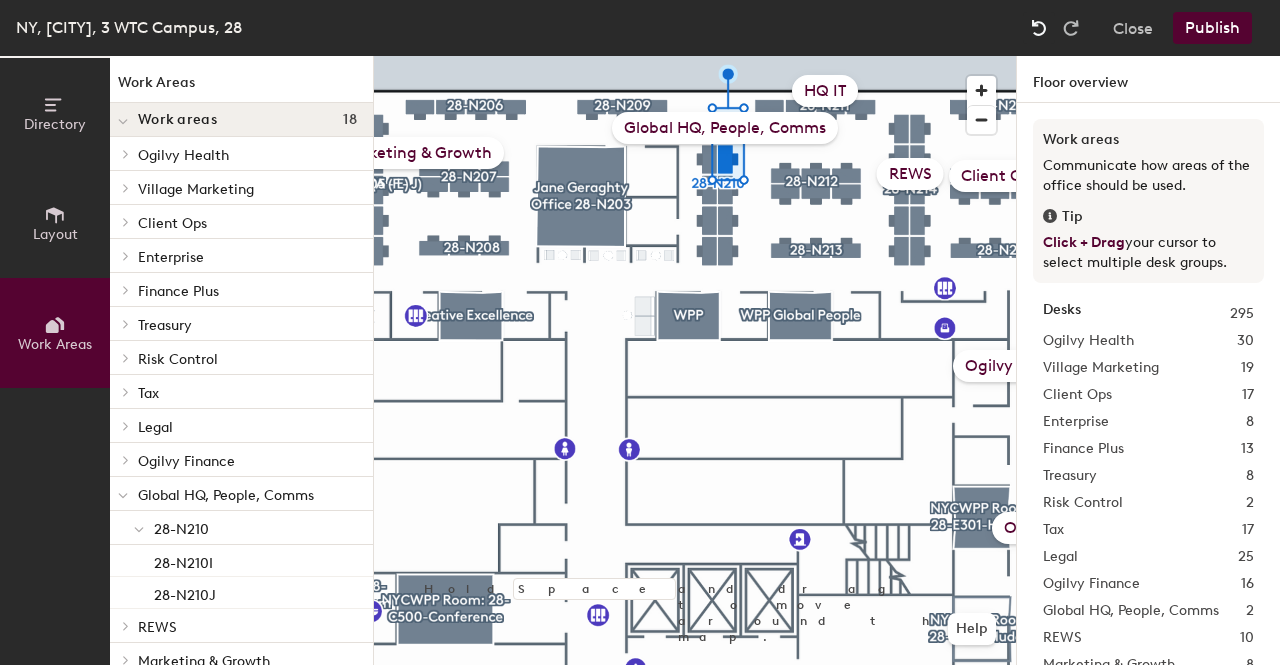 click 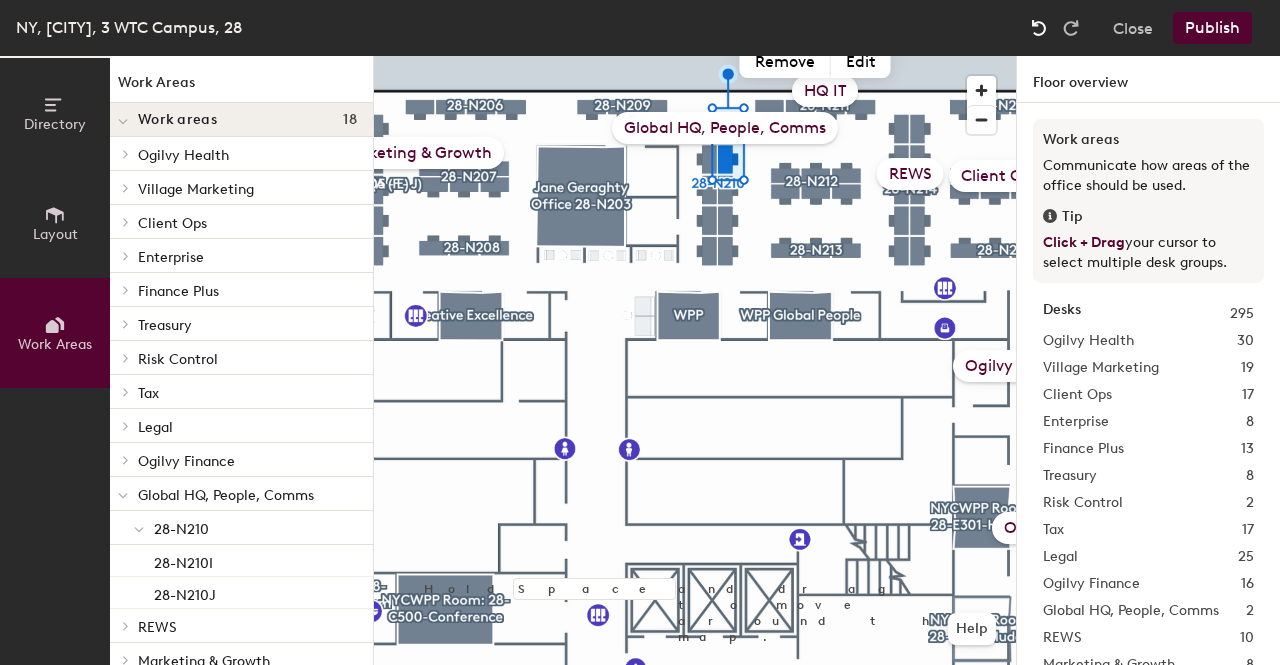 click 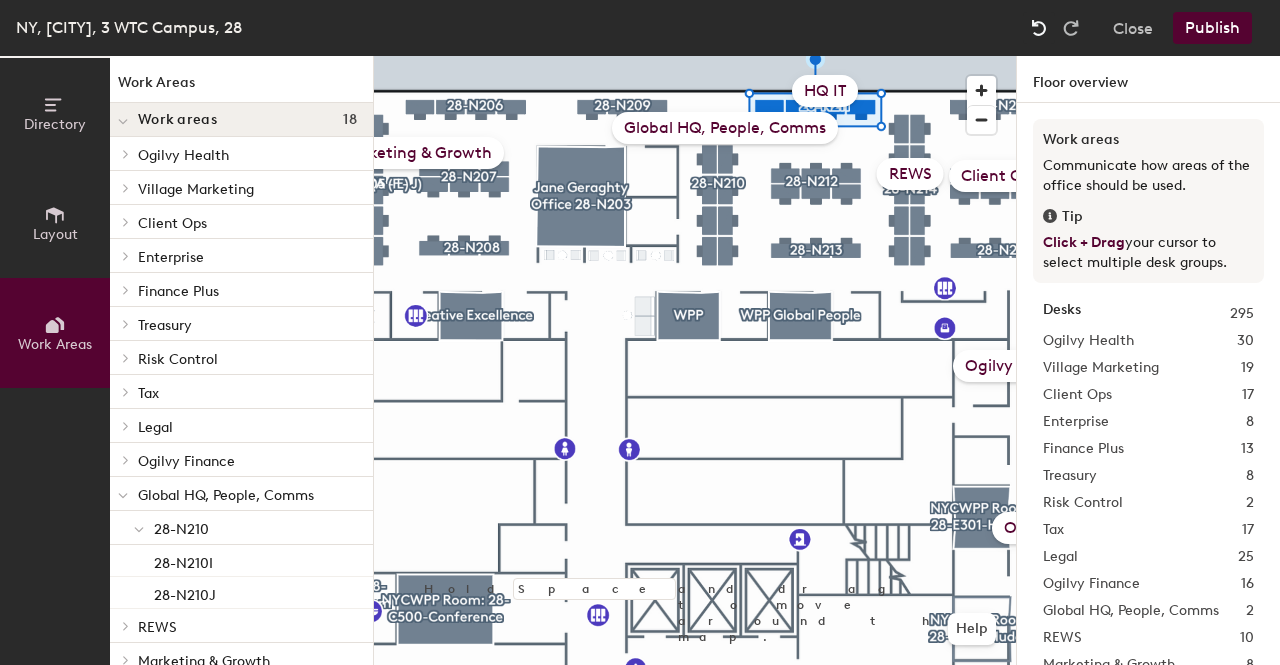 click 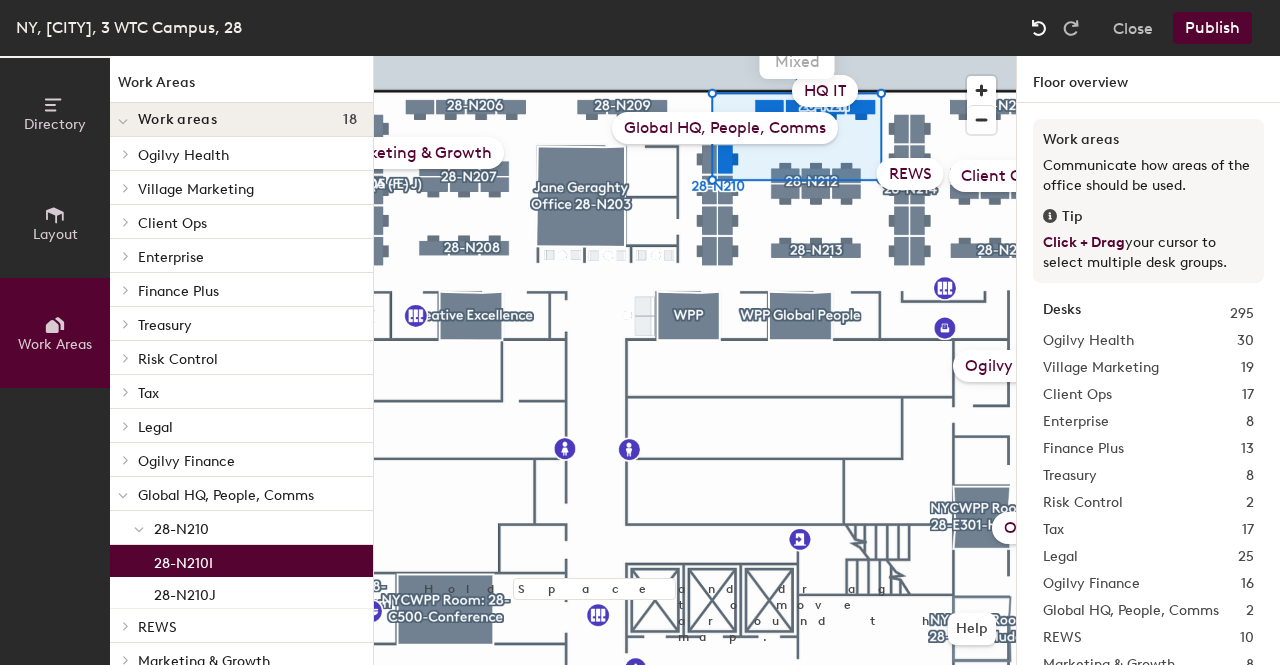 click 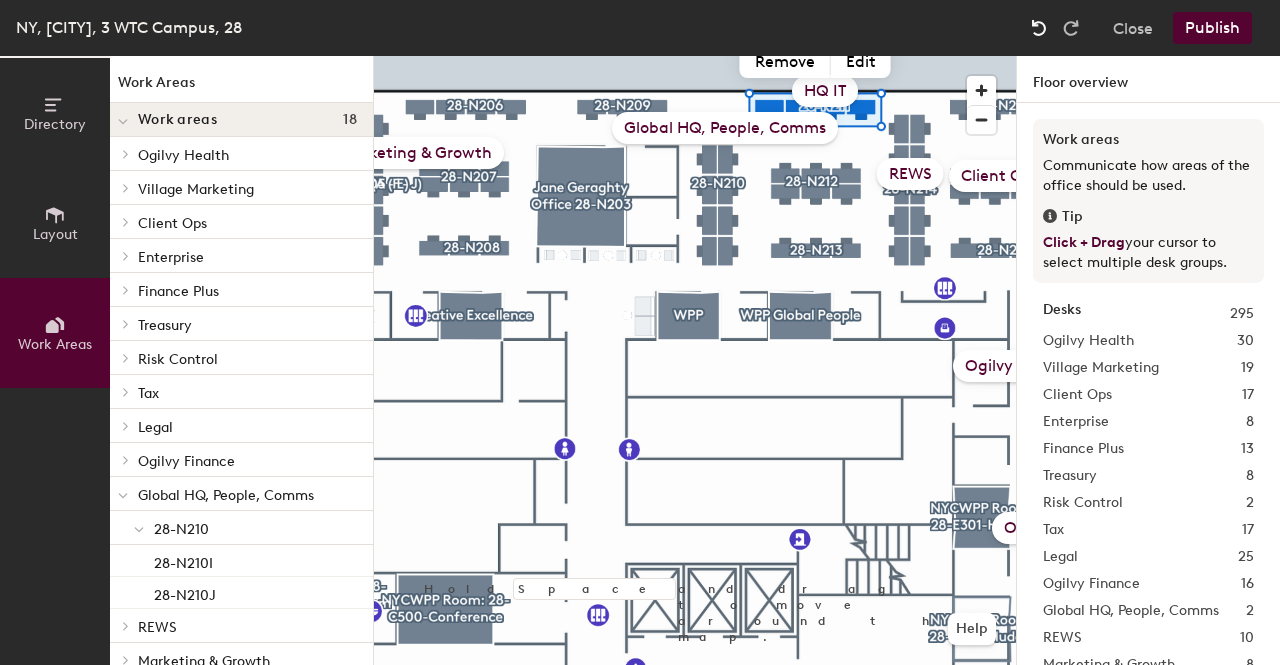 click 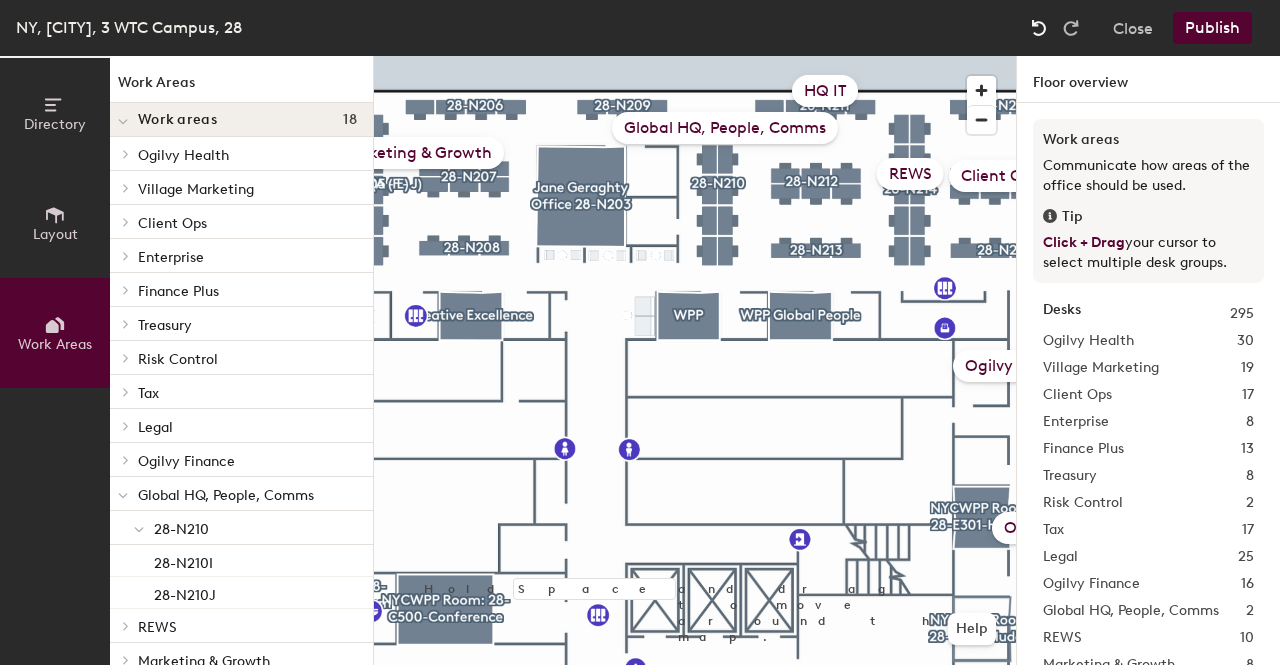 click 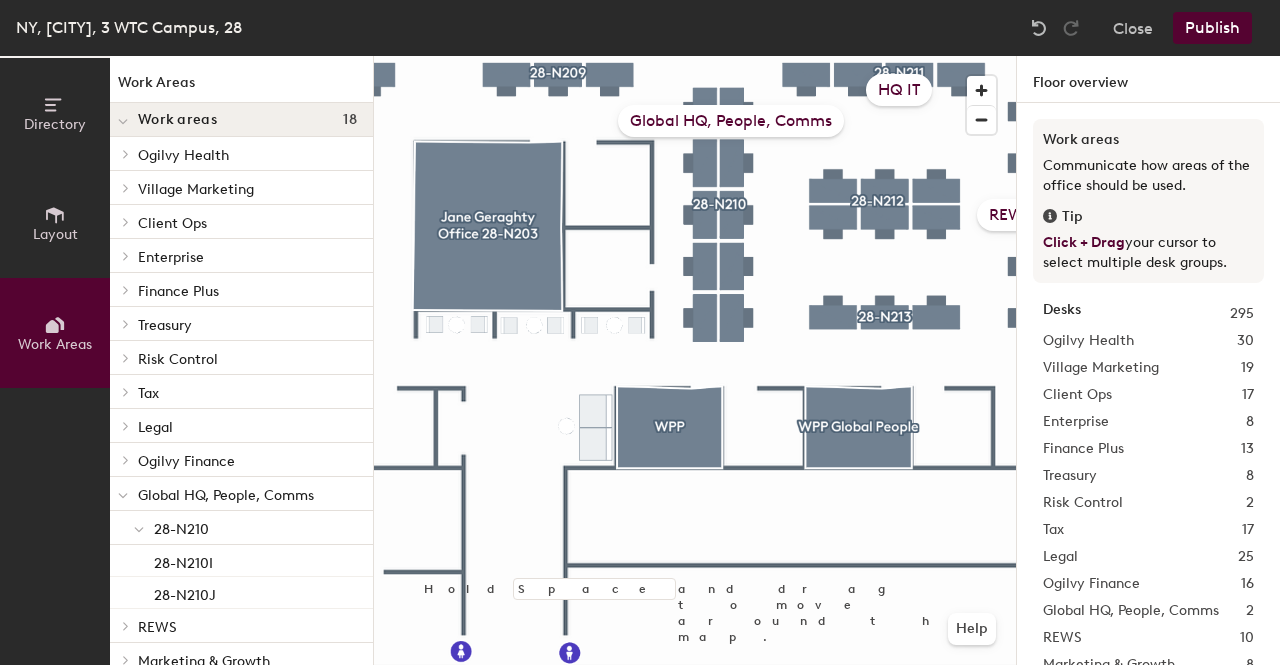 click on "HQ IT" 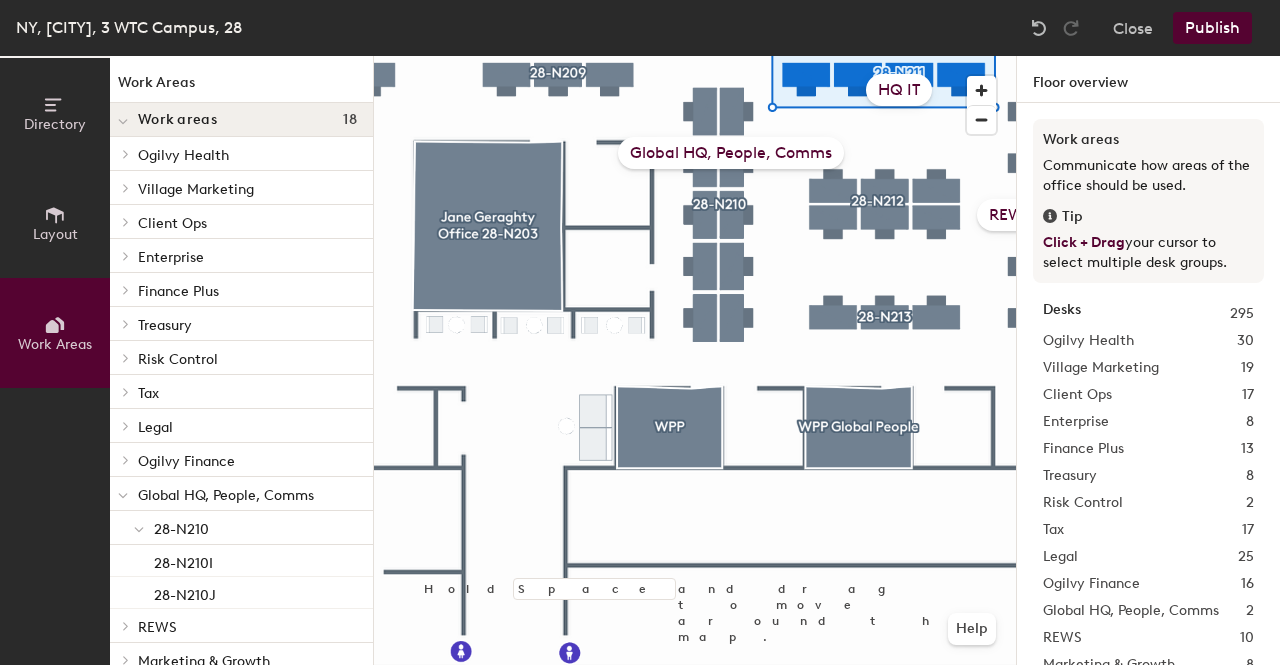 type 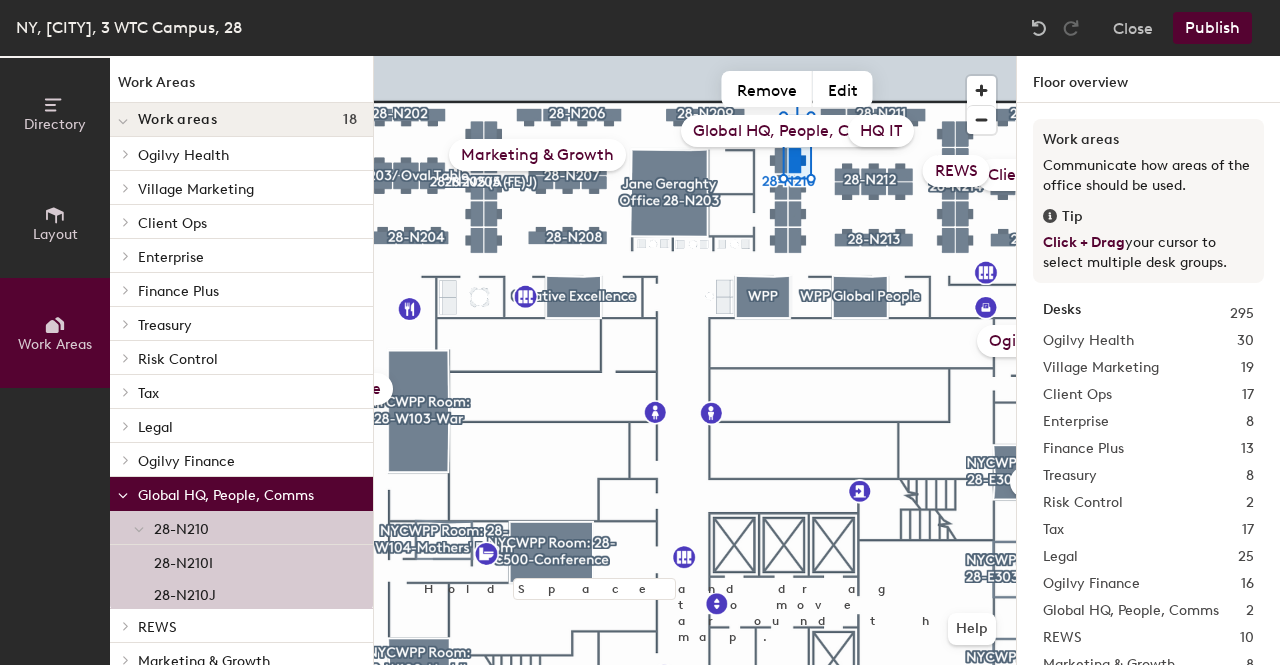 click on "HQ IT" 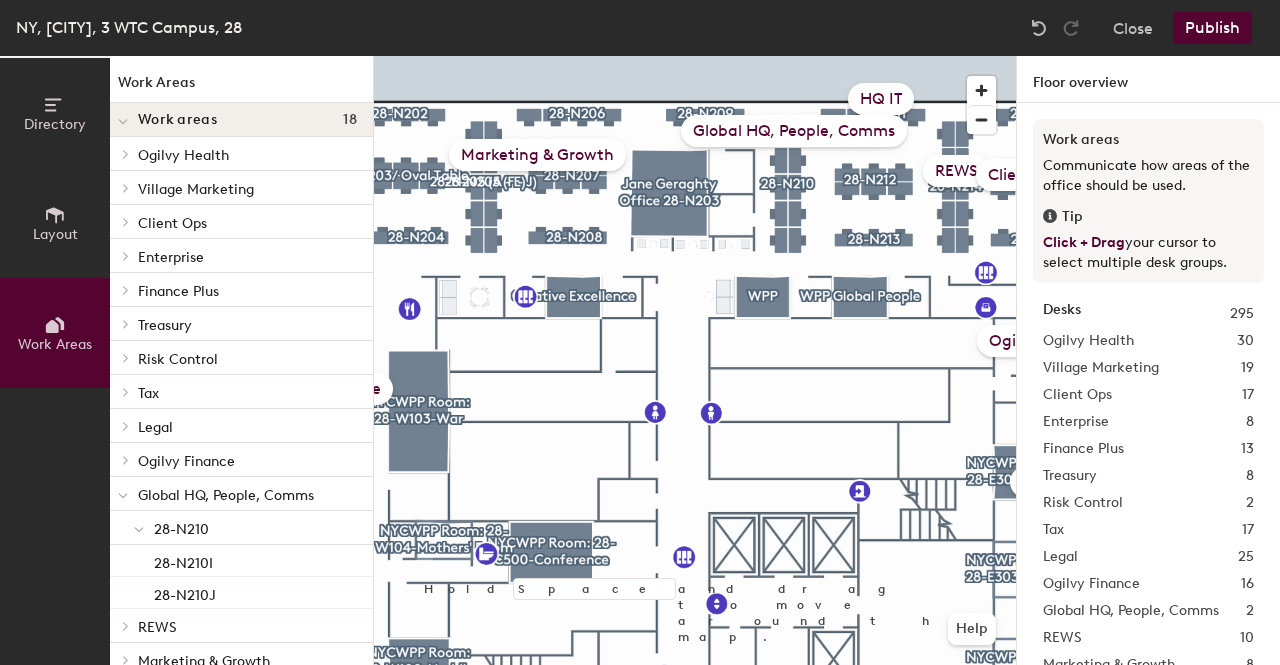 click on "Publish" 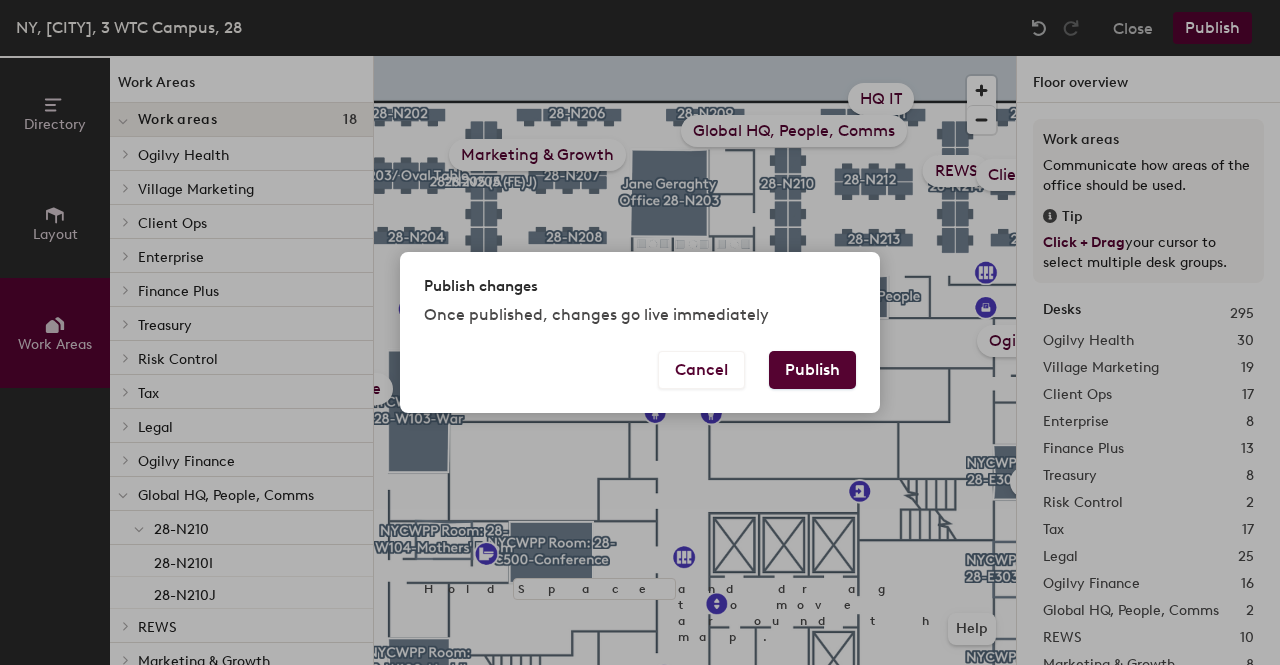 click on "Publish" at bounding box center [812, 370] 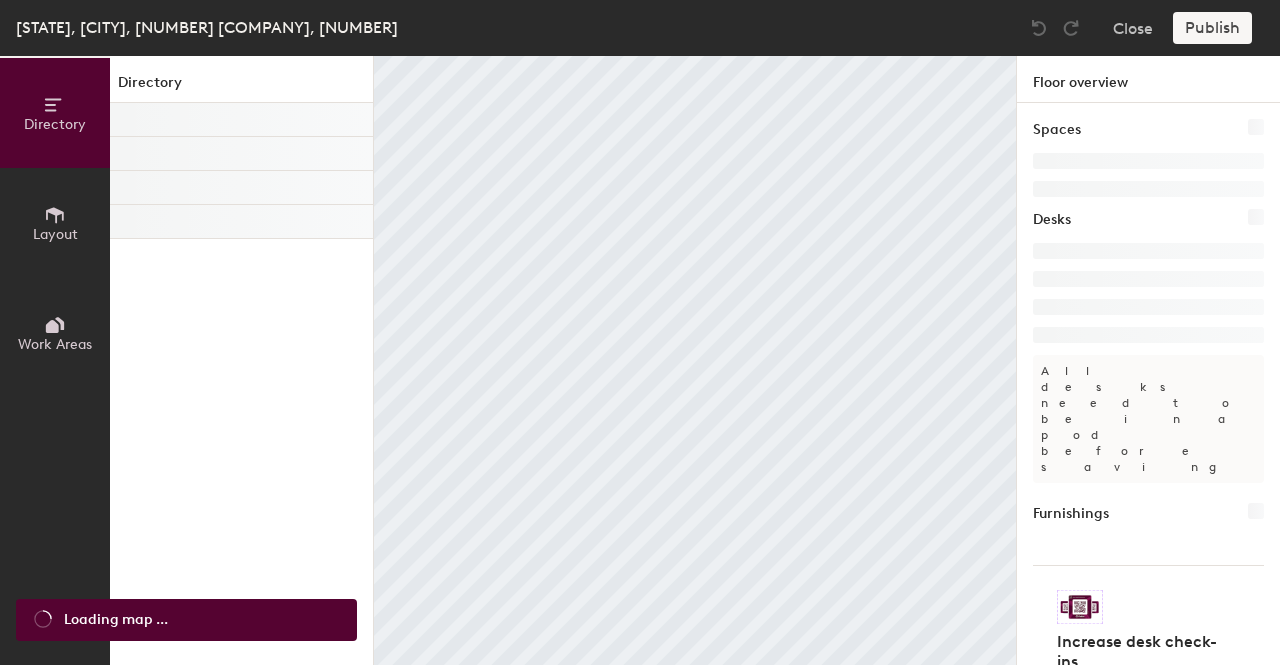 scroll, scrollTop: 0, scrollLeft: 0, axis: both 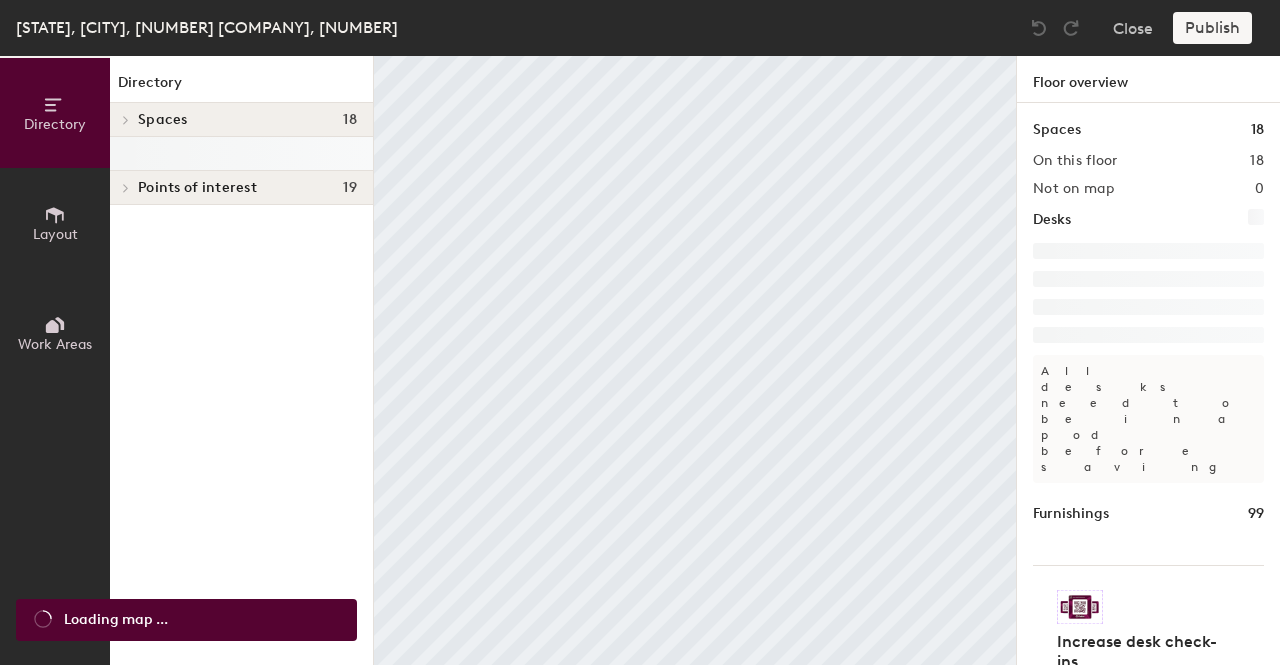 click on "Work Areas" 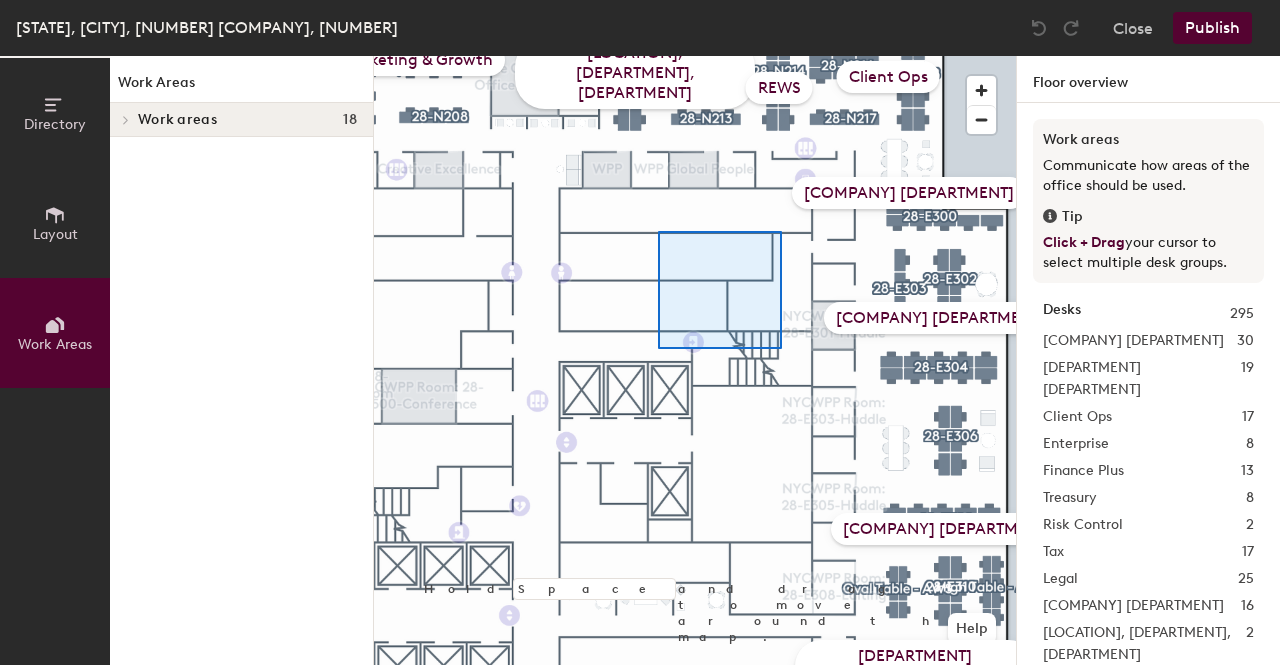 click 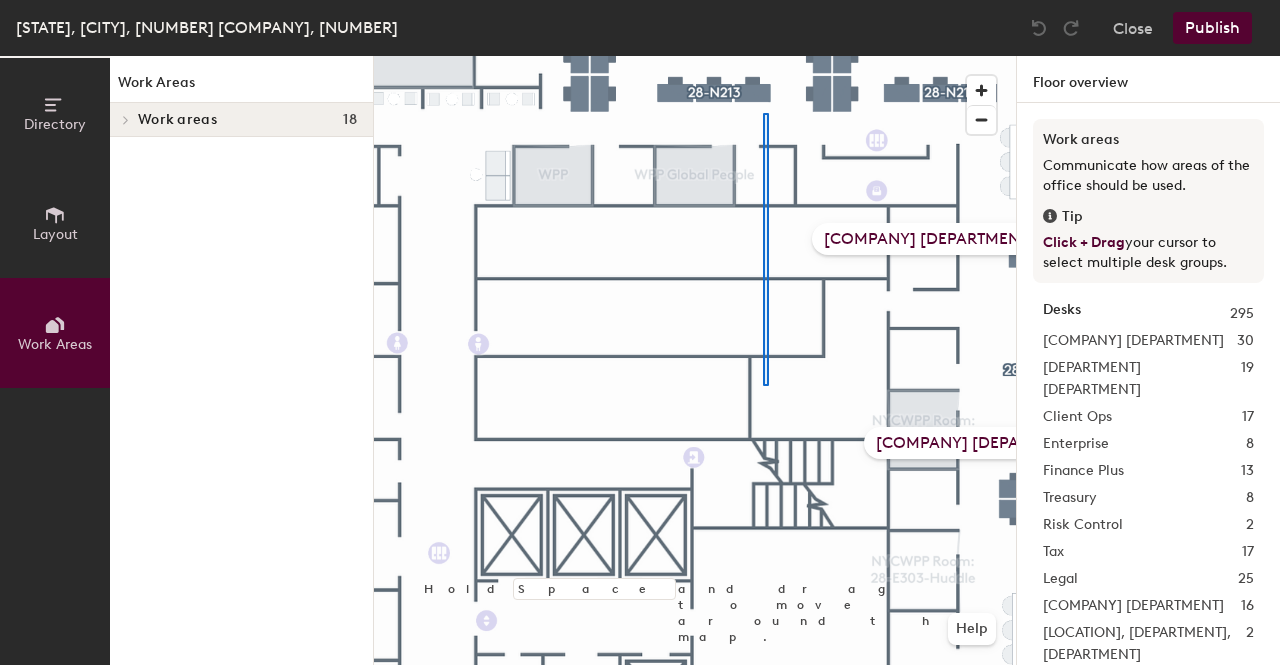 click 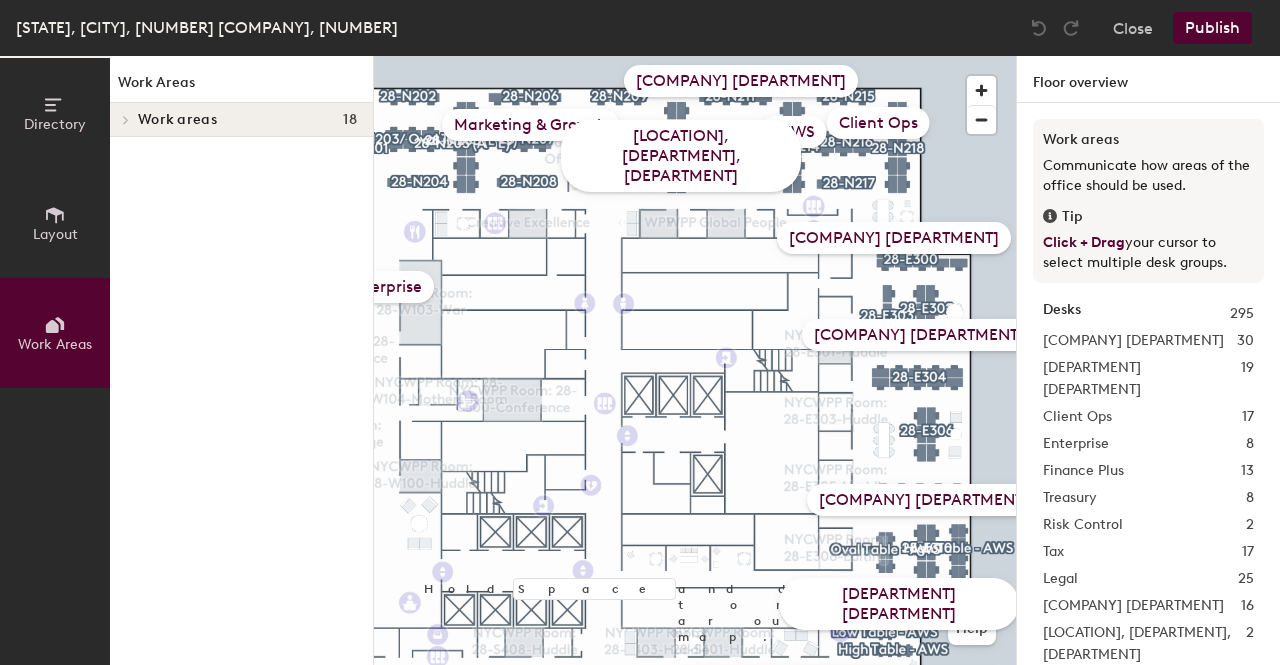 click on "[LOCATION], [DEPARTMENT], [DEPARTMENT]" 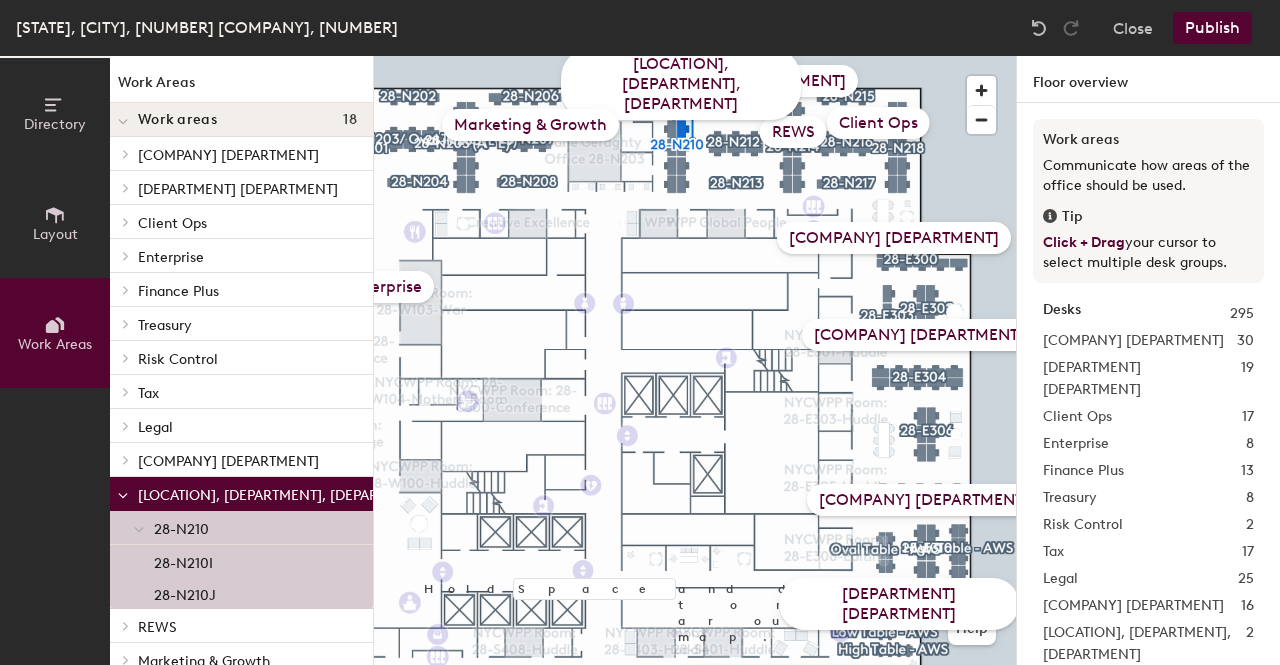 click on "Marketing & Growth" 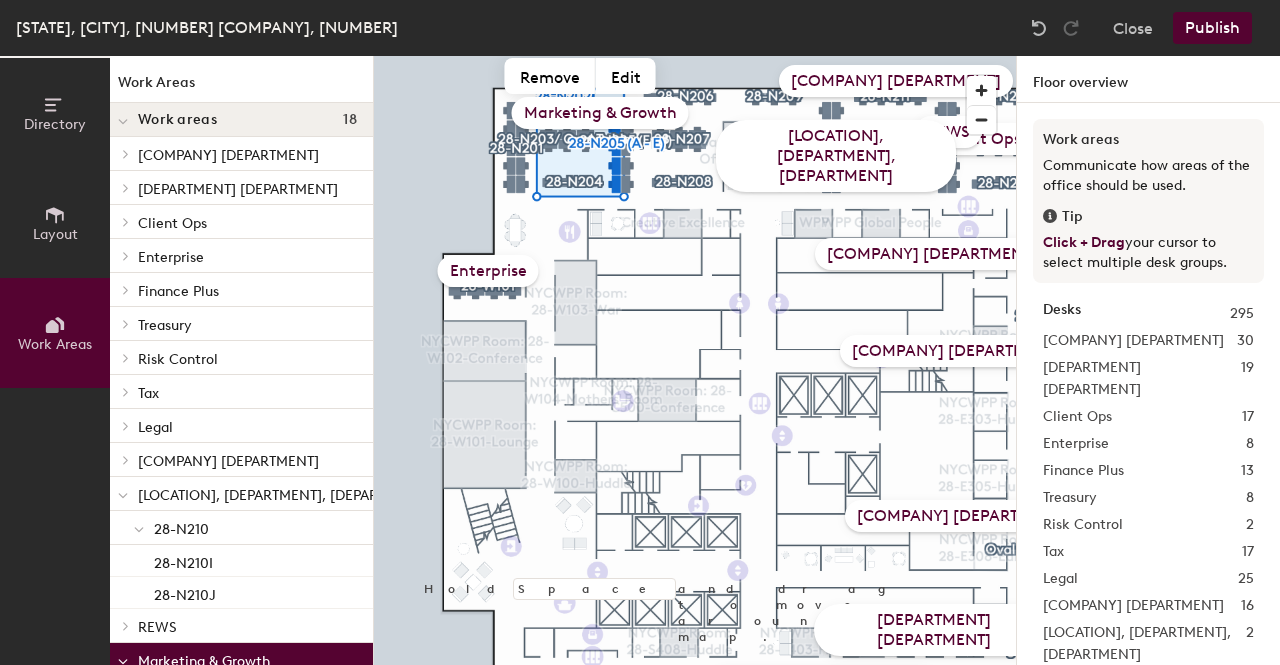 click on "[LOCATION], [DEPARTMENT], [DEPARTMENT]" 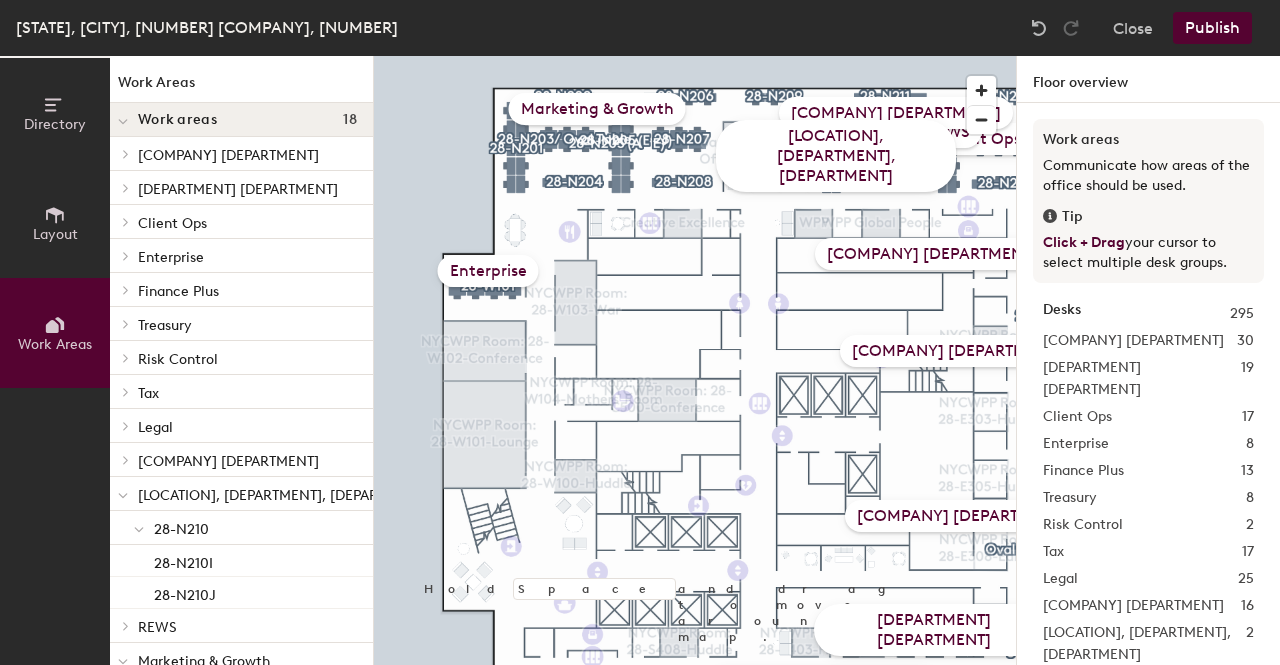 click on "Global HQ, People, Comms" 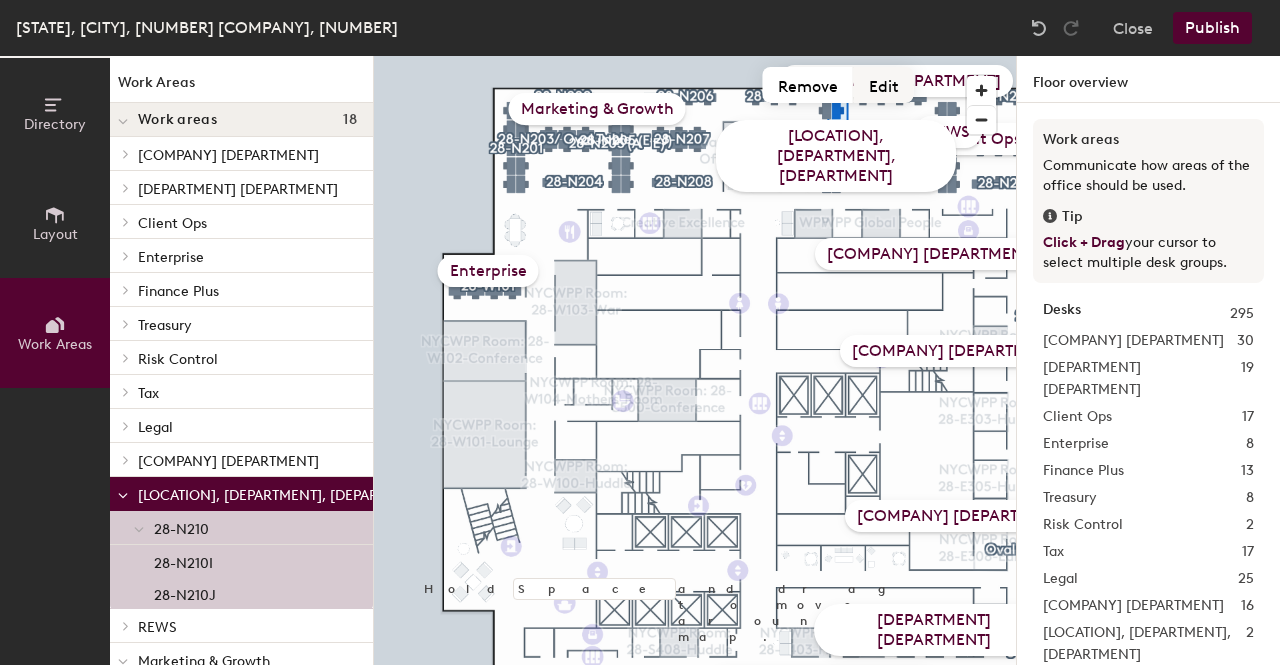 click on "Edit" 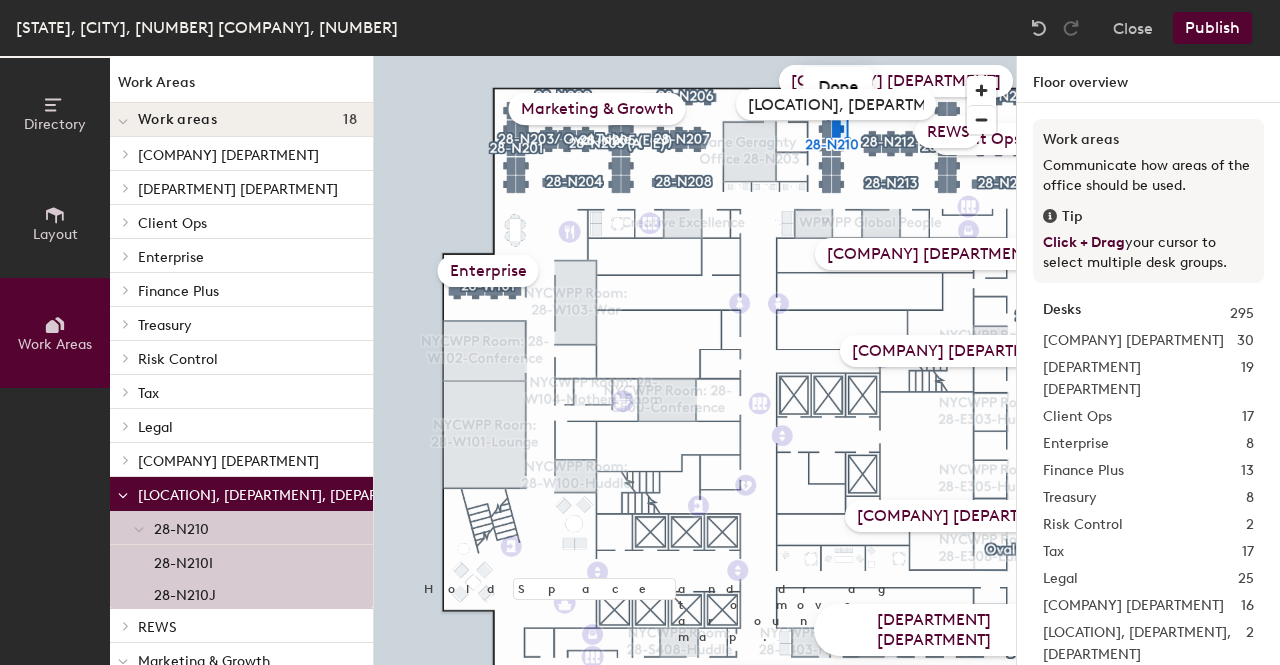 scroll, scrollTop: 0, scrollLeft: 30, axis: horizontal 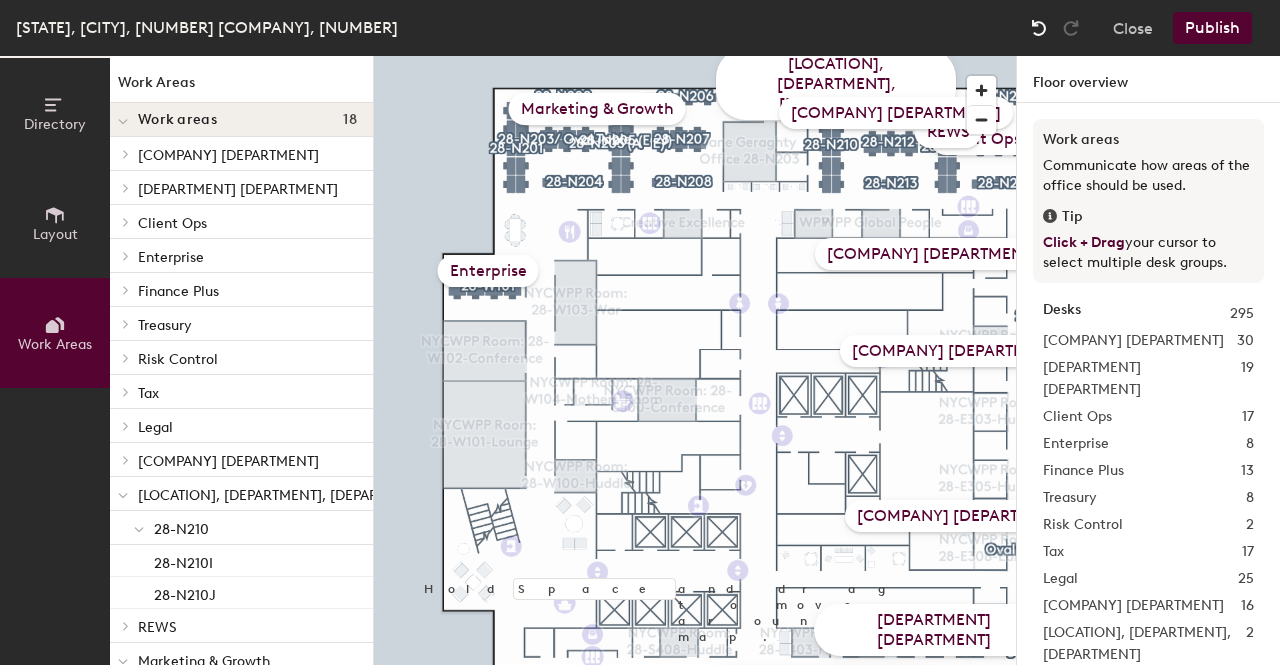 click 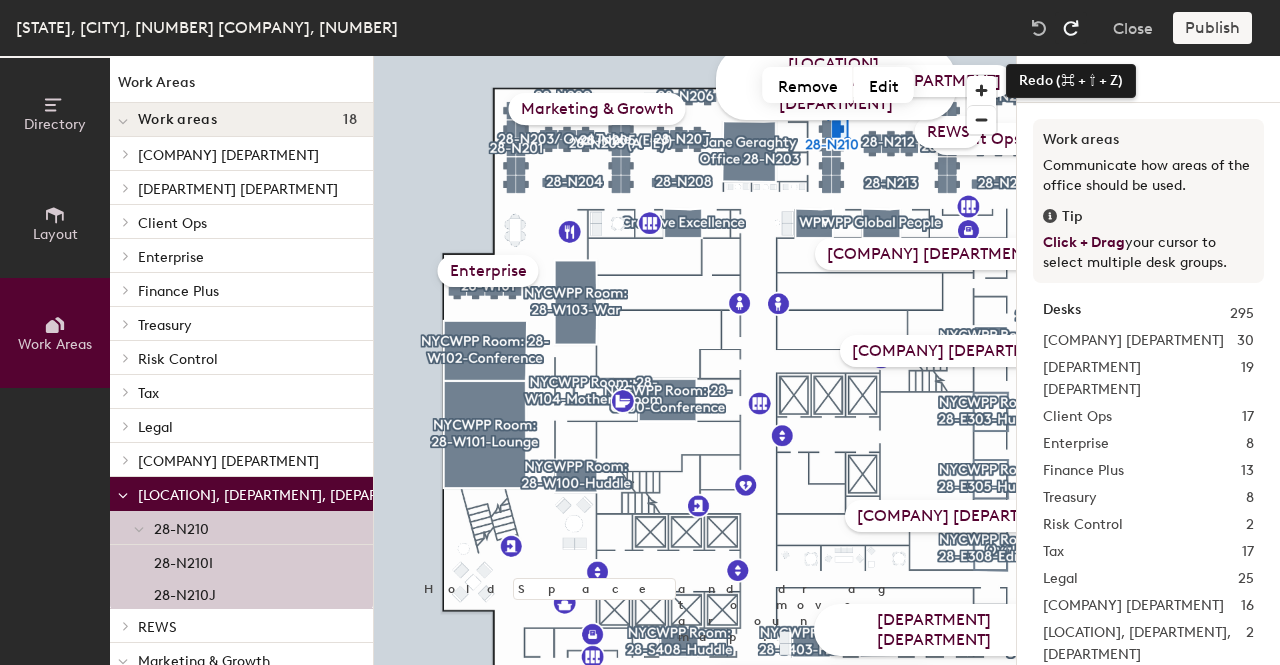 click 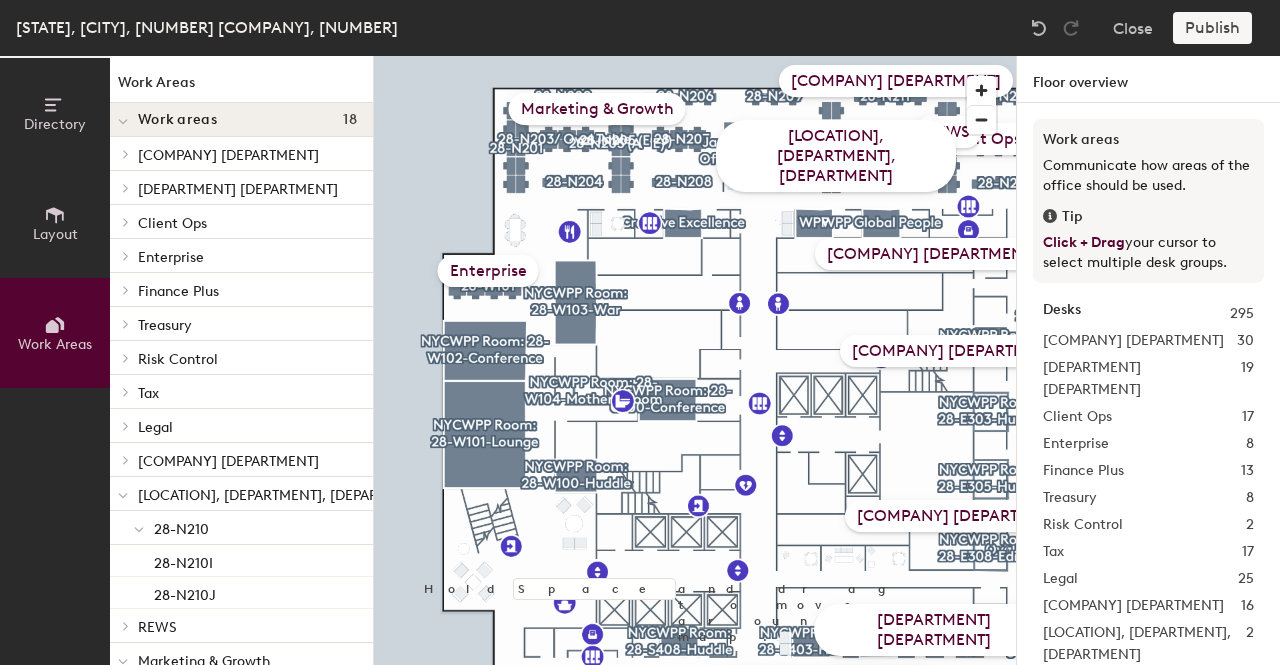 click on "Global HQ, People, Comms" 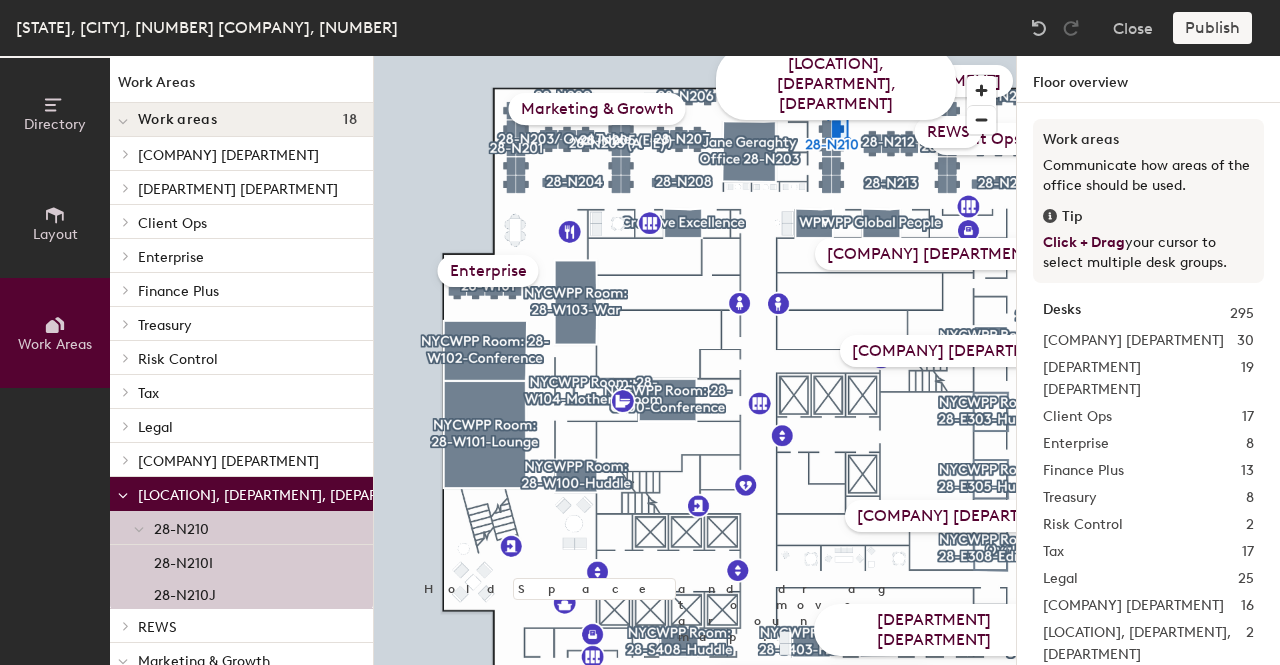 type 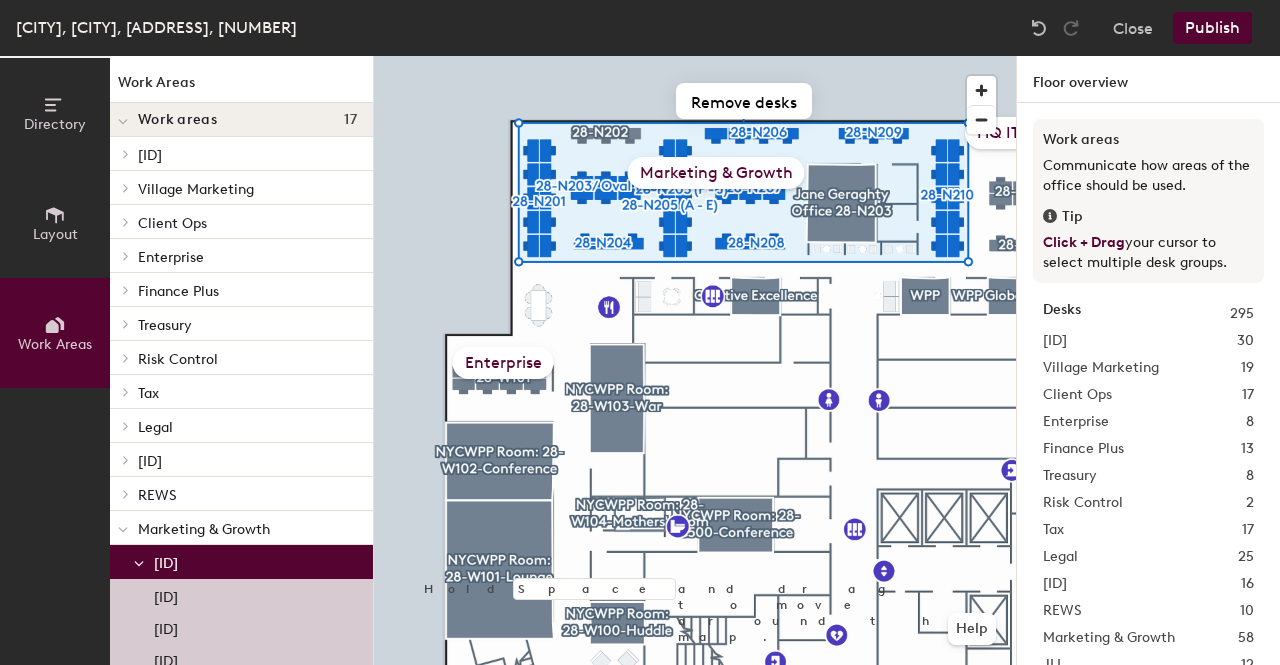 scroll, scrollTop: 0, scrollLeft: 0, axis: both 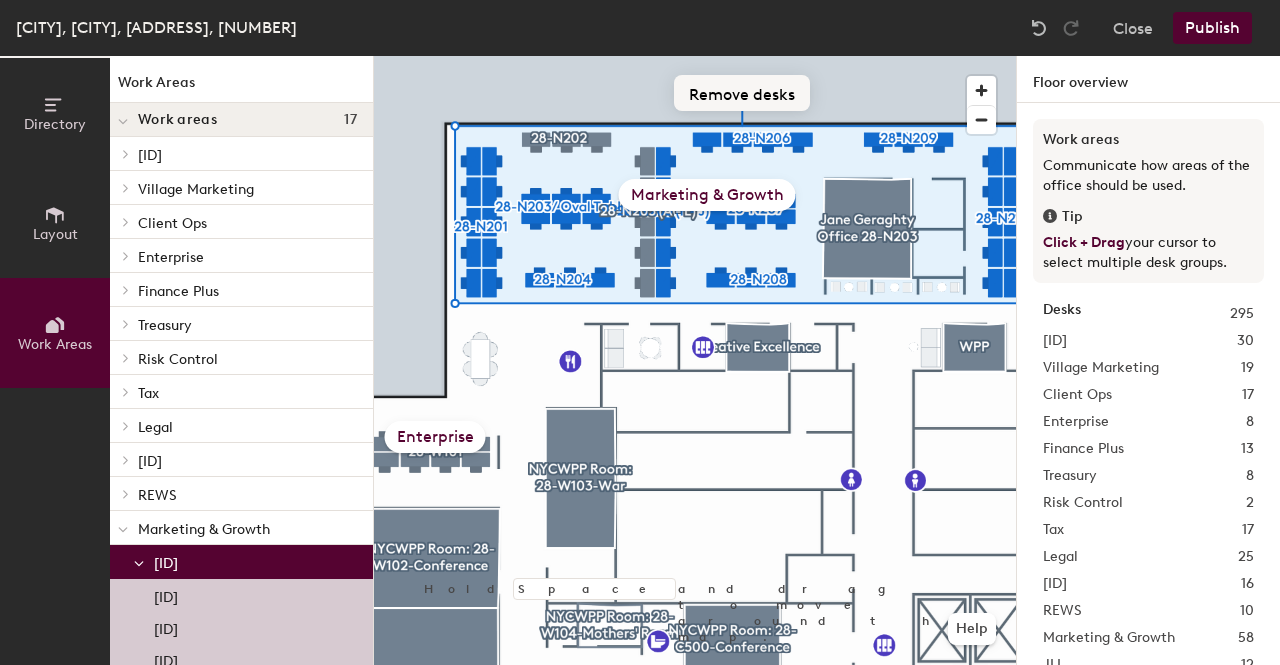 click on "Remove desks" 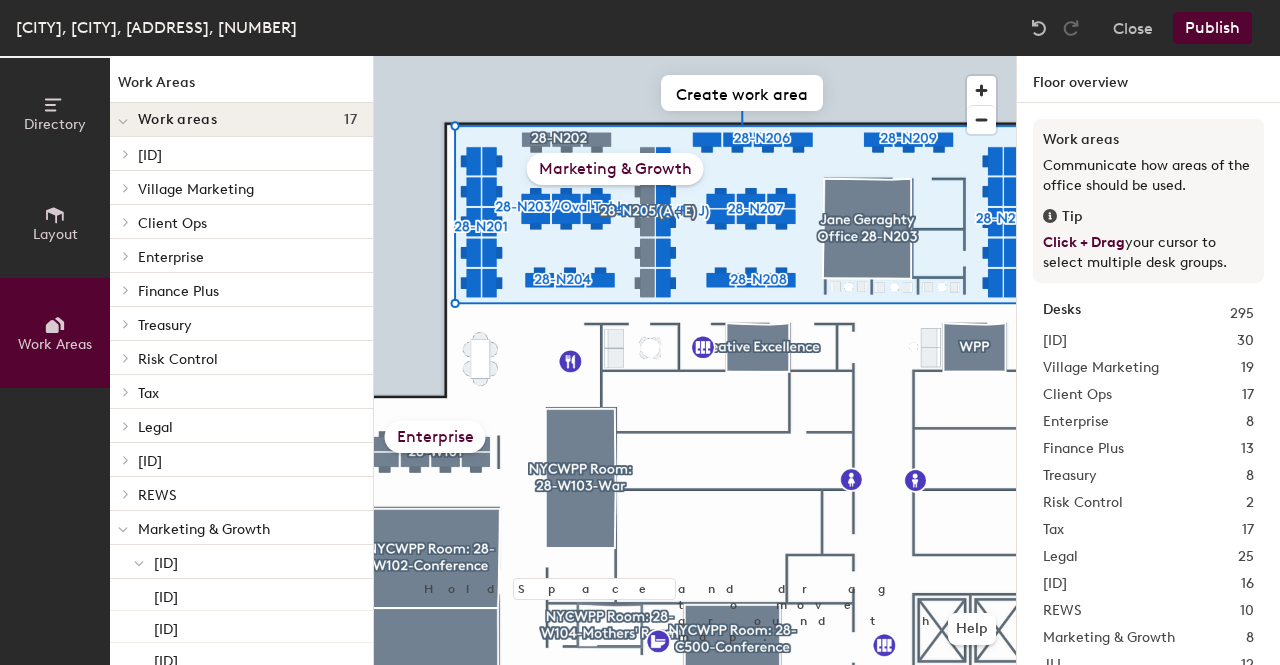 click on "Marketing & Growth" 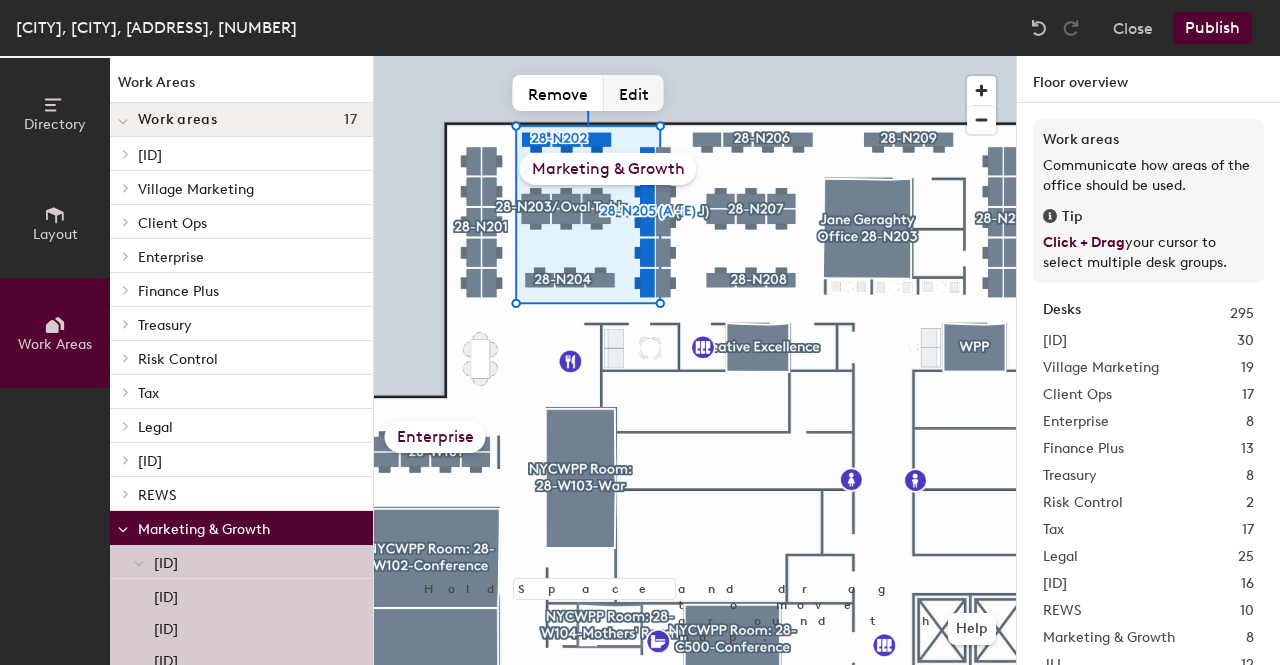 click on "Edit" 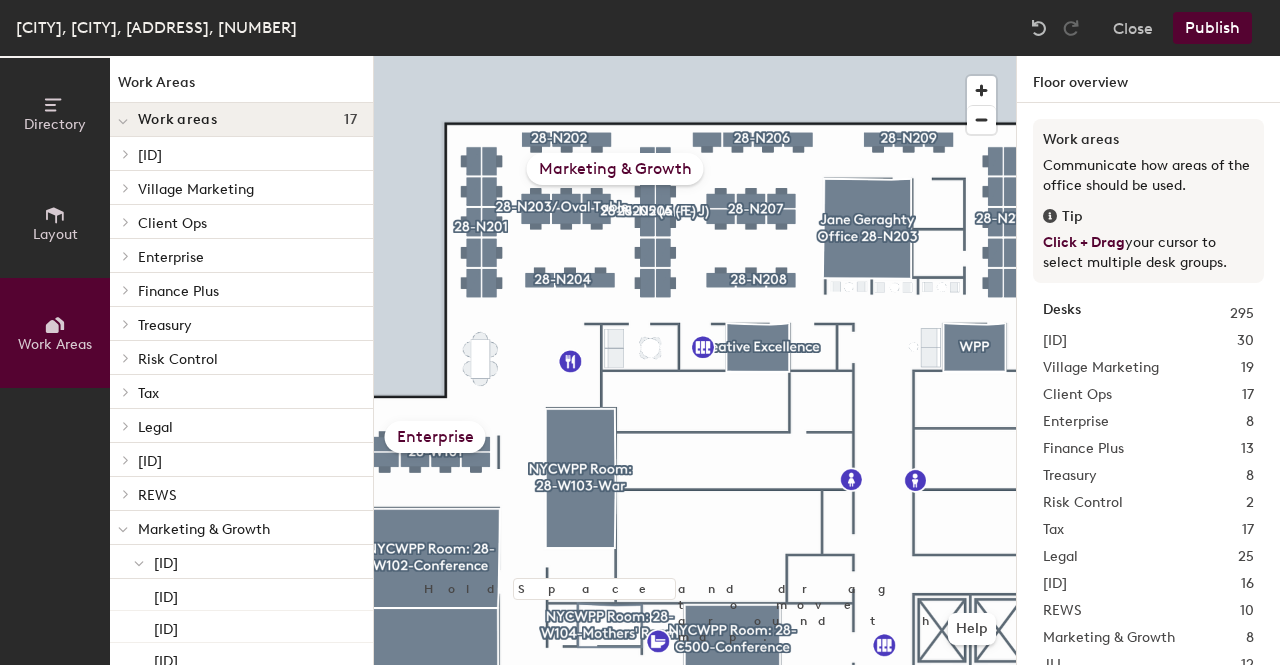 click on "Marketing & Growth" 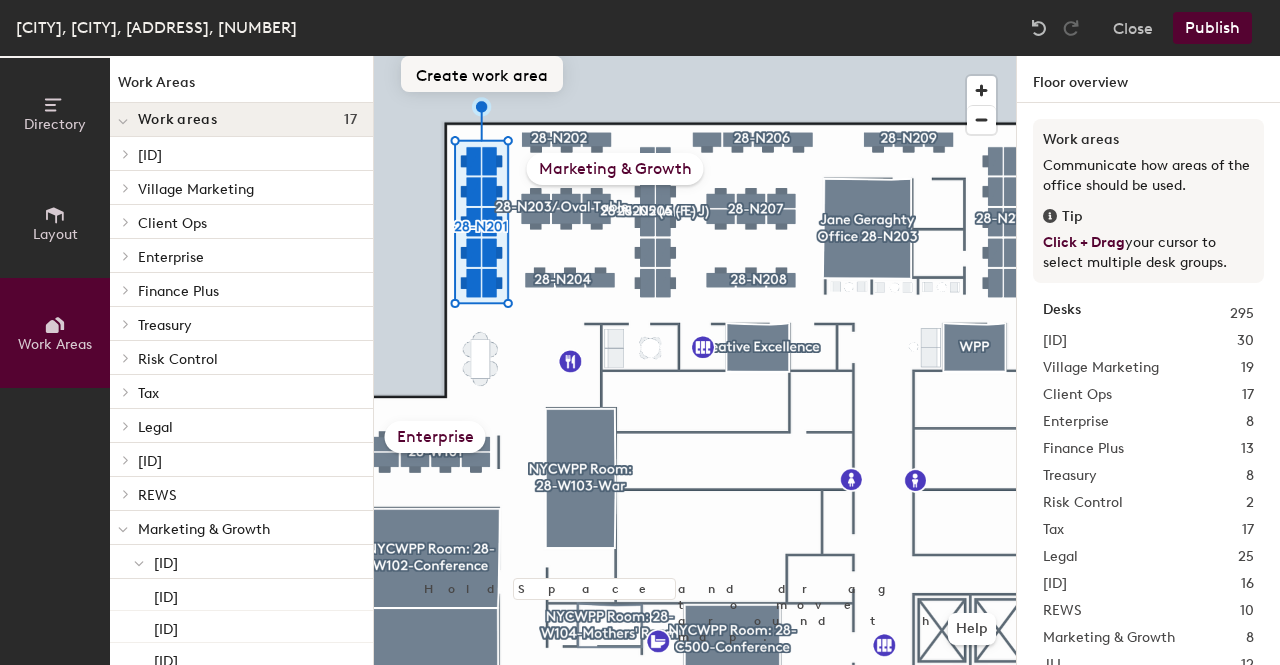 click on "Create work area" 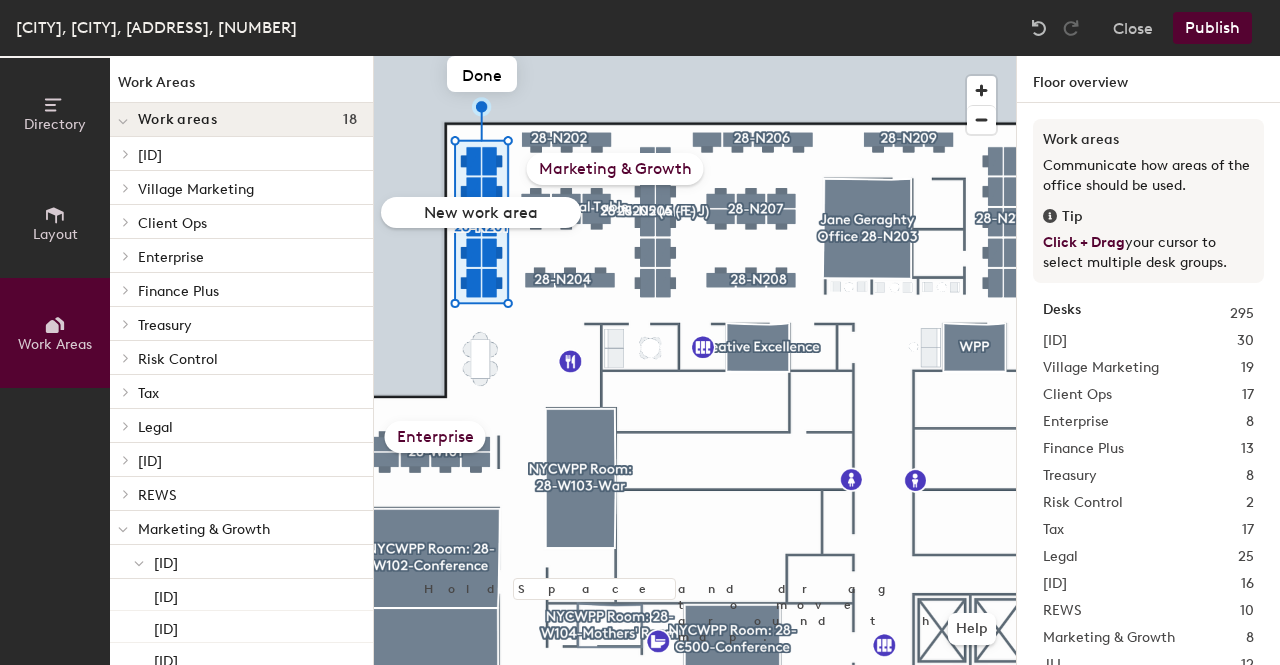 type on "Global HQ, People, Comms" 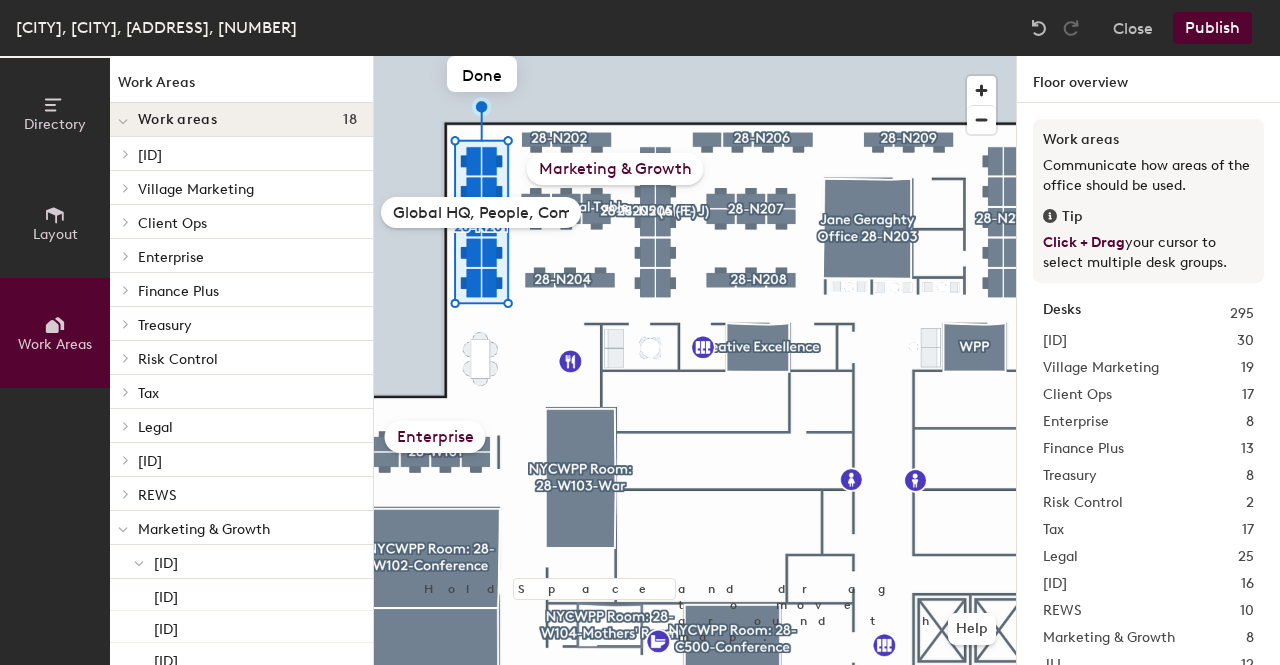 scroll, scrollTop: 0, scrollLeft: 30, axis: horizontal 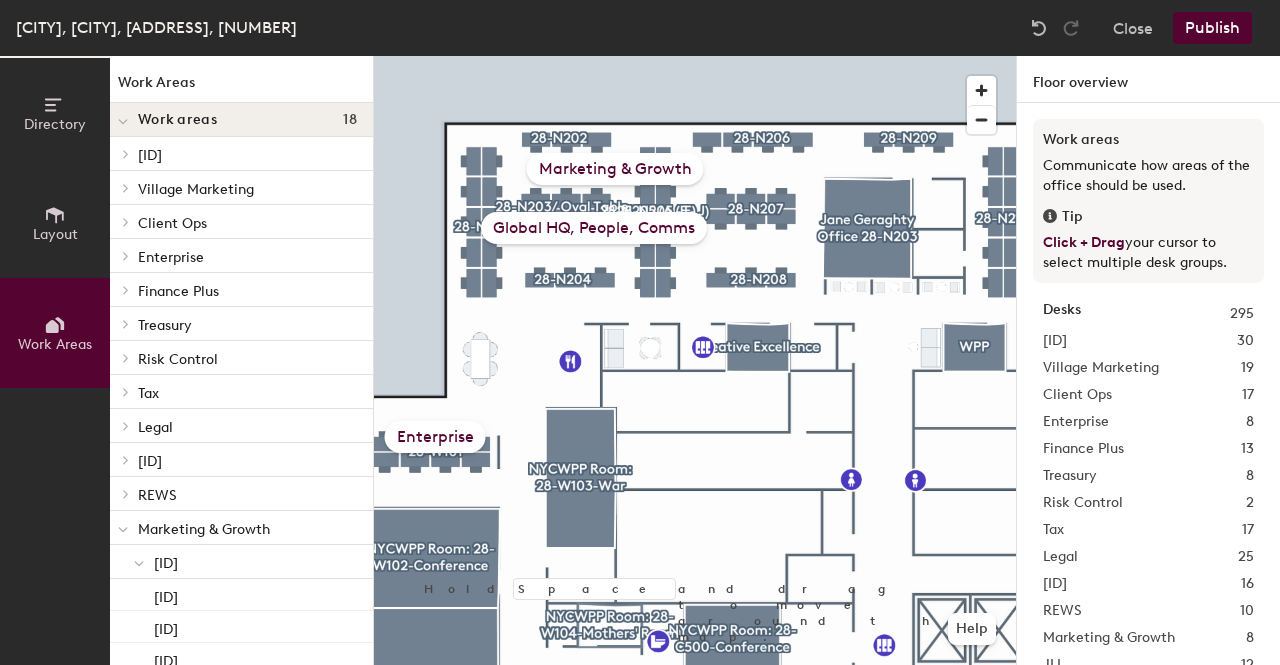 click on "Publish" 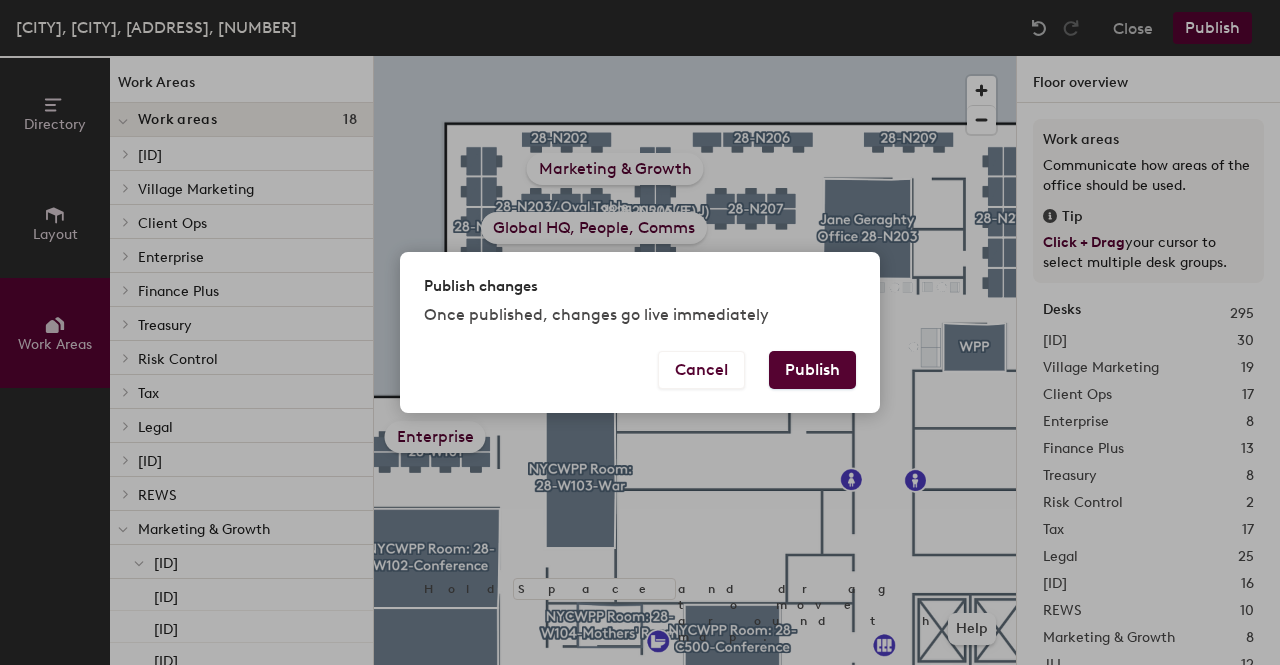 click on "Publish" at bounding box center (812, 370) 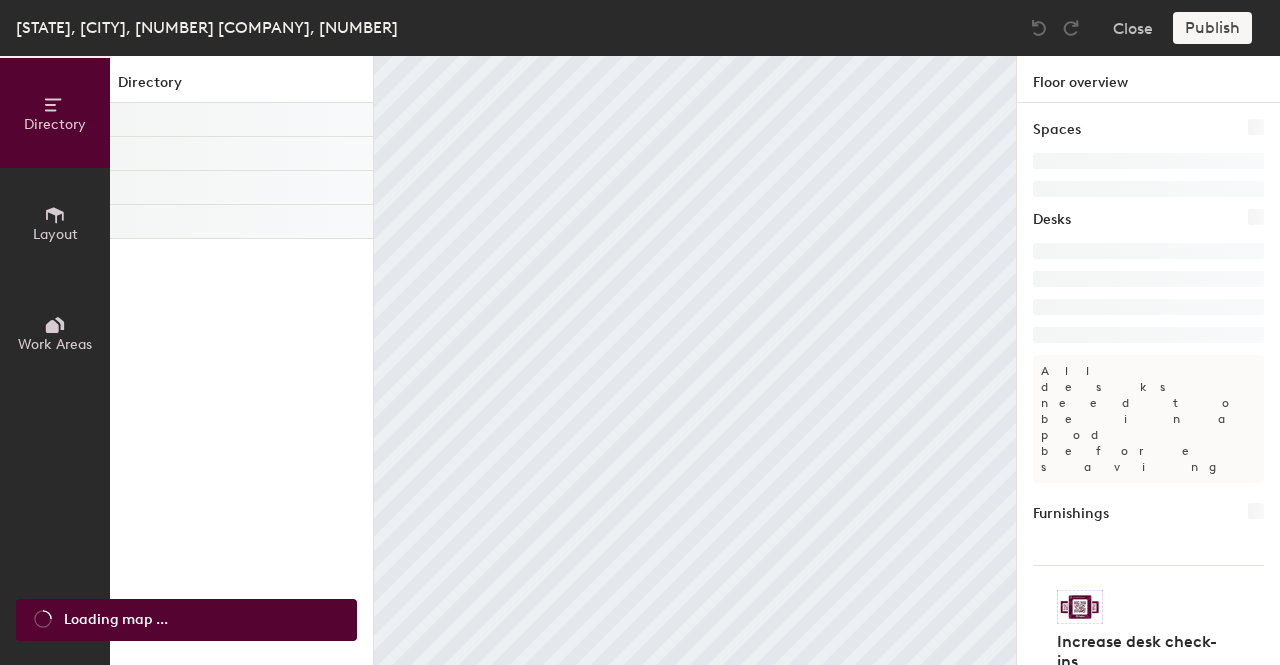 scroll, scrollTop: 0, scrollLeft: 0, axis: both 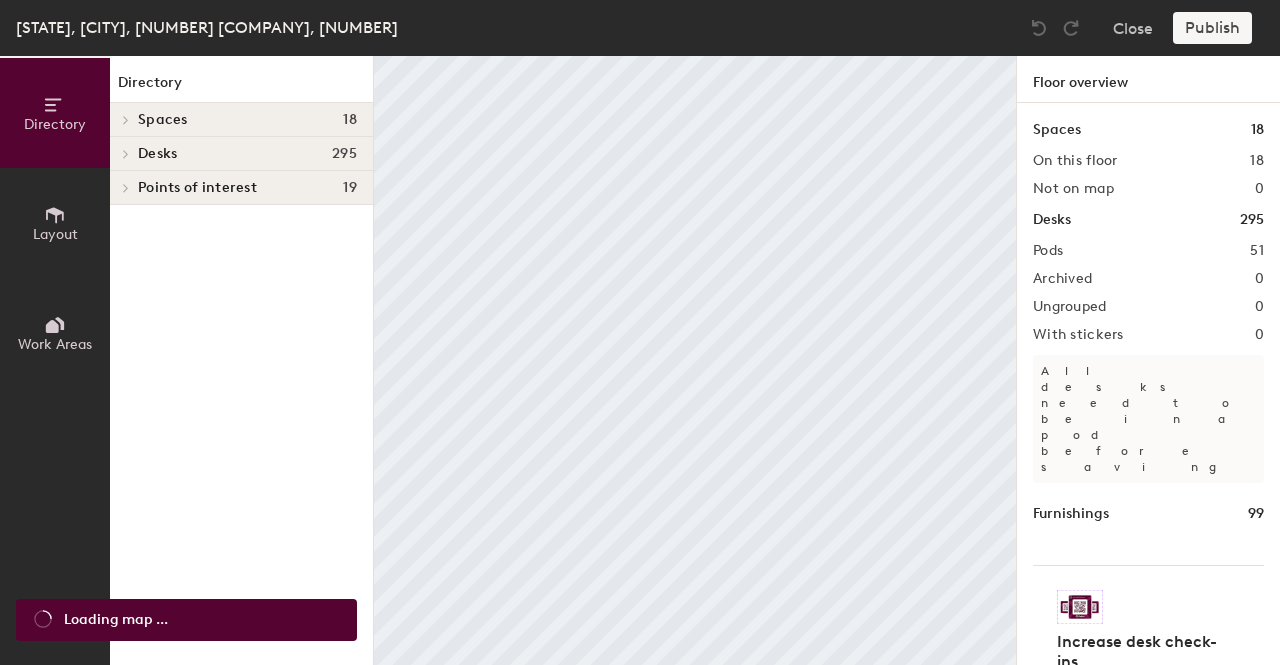 click 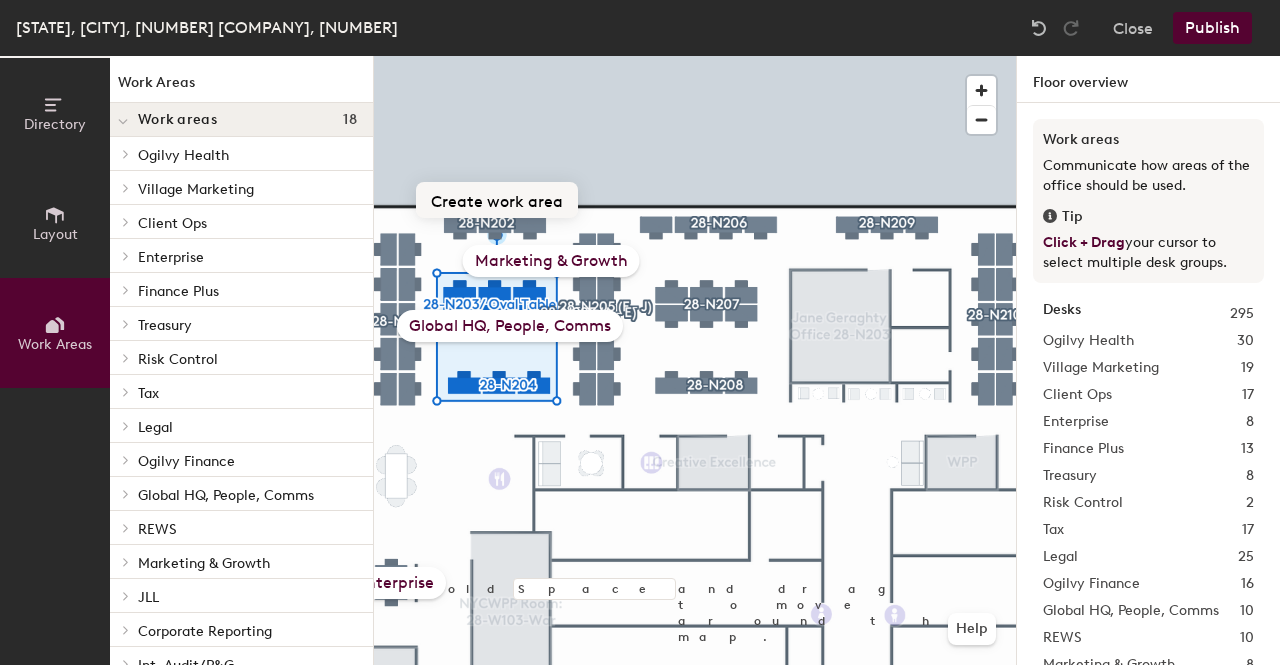 click on "Create work area" 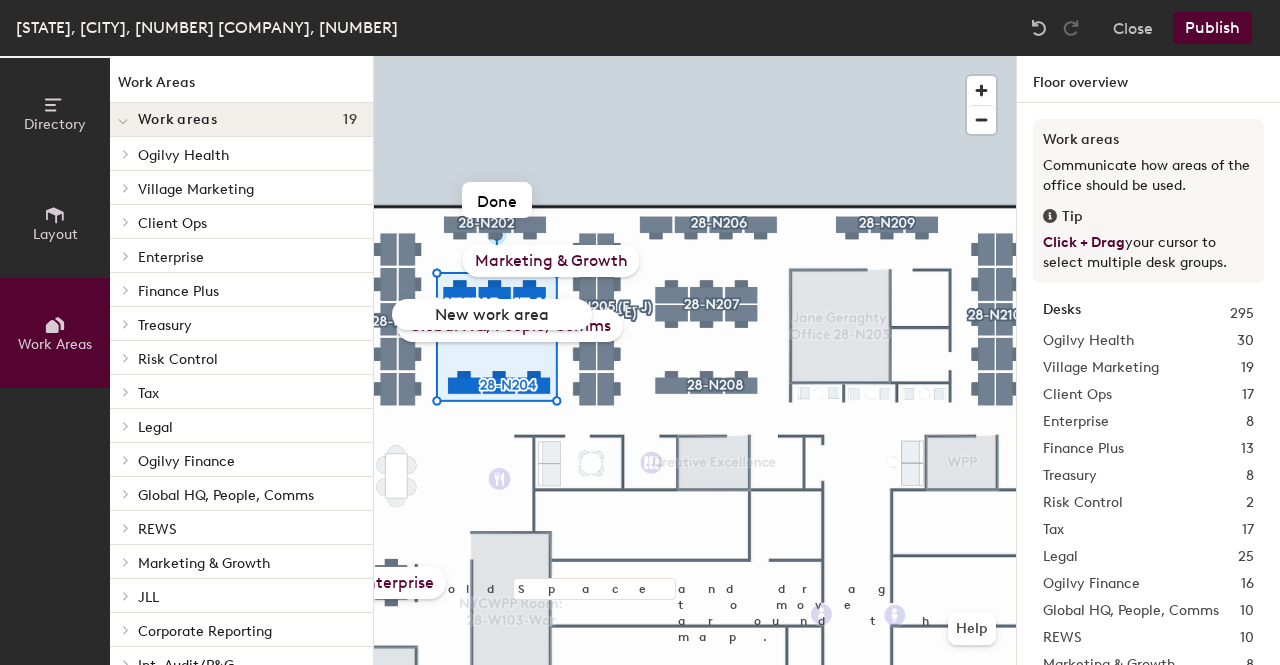 type on "Global HQ, People, Comms" 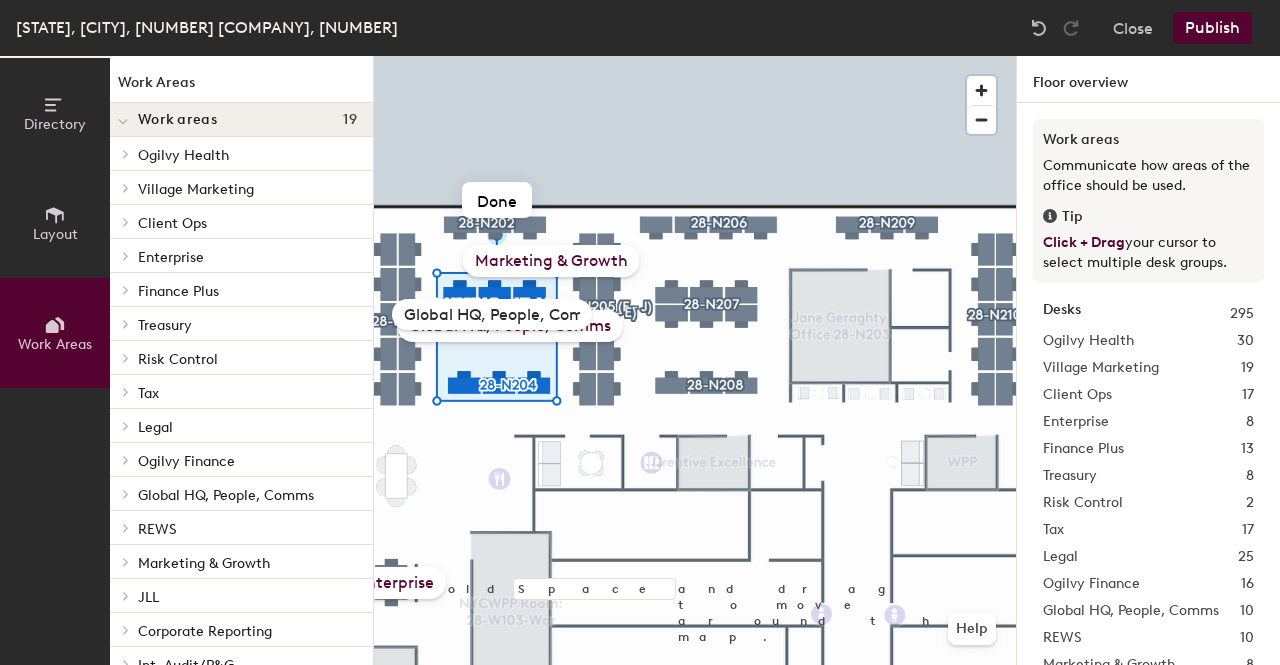 scroll, scrollTop: 0, scrollLeft: 30, axis: horizontal 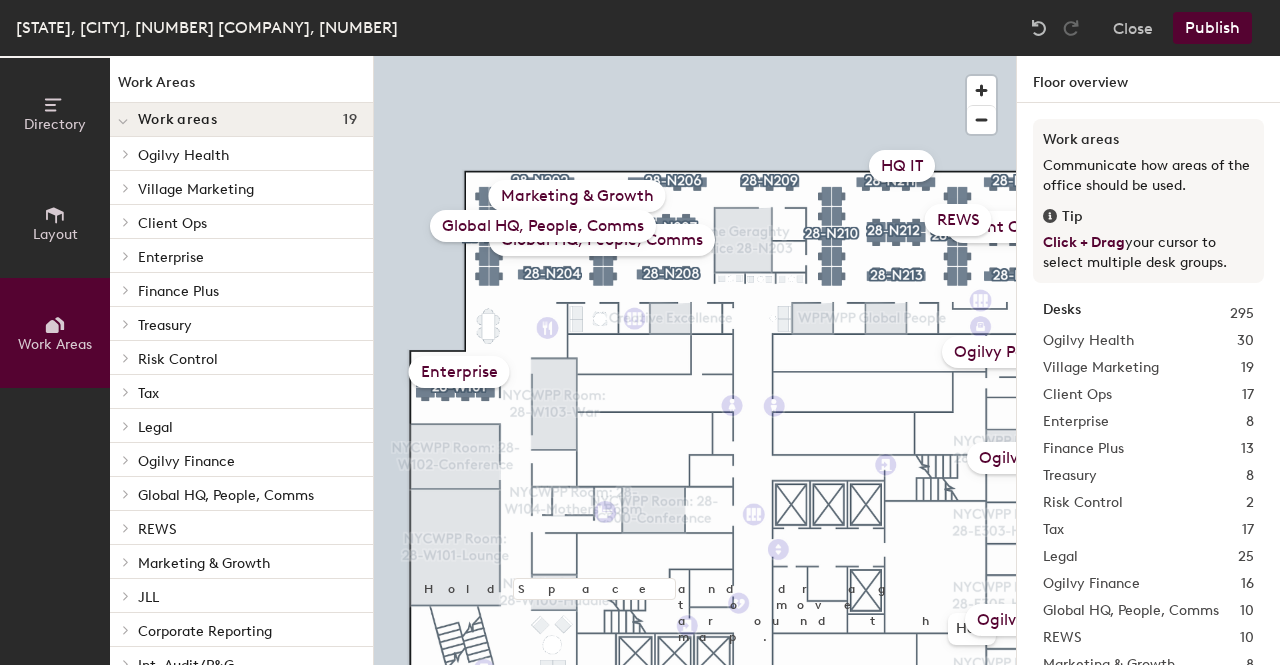 click on "Global HQ, People, Comms" 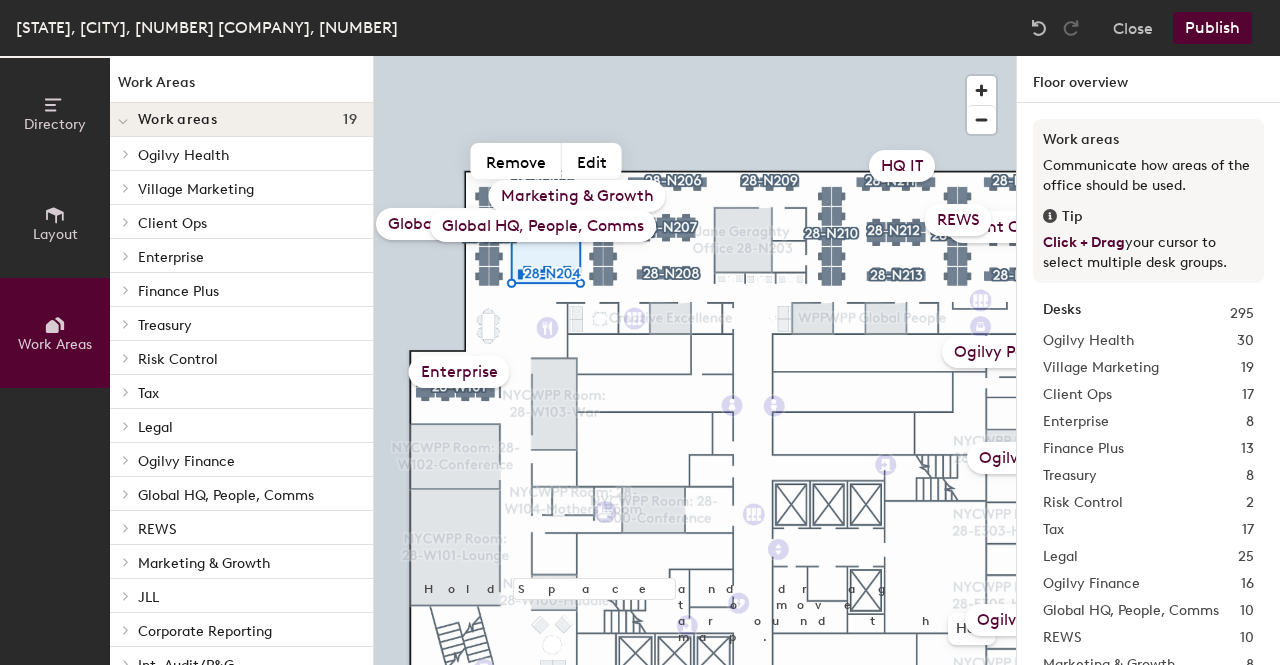 click on "Global HQ, People, Comms" 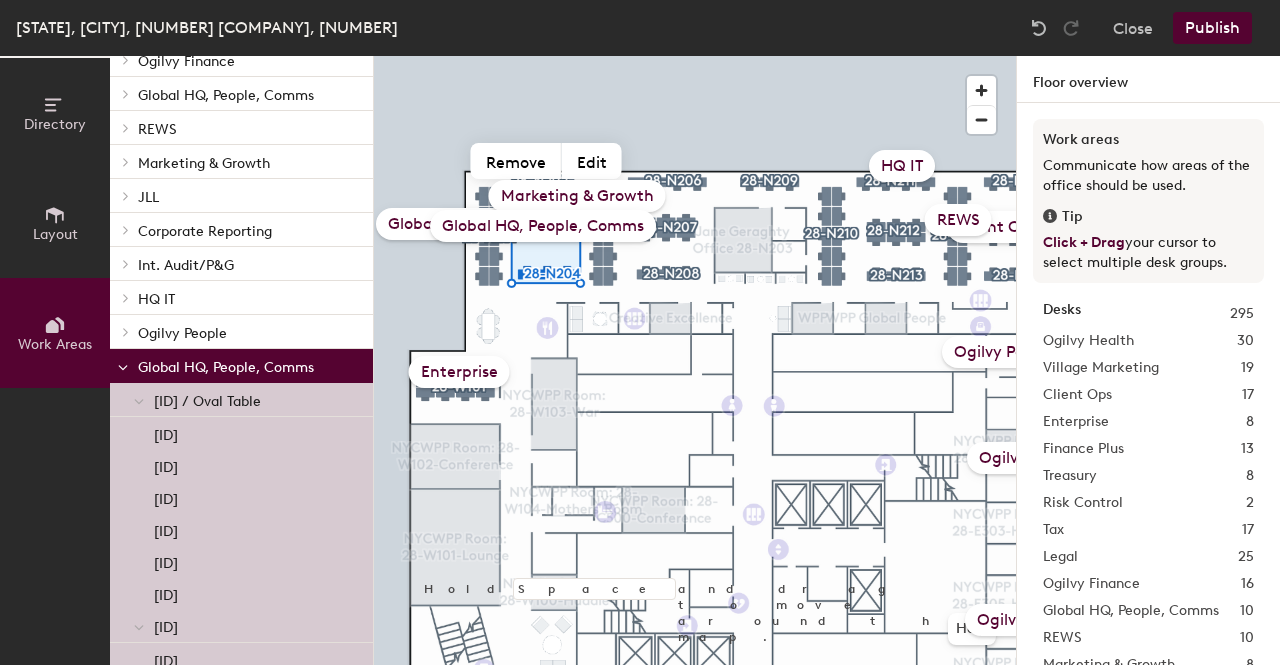 scroll, scrollTop: 489, scrollLeft: 0, axis: vertical 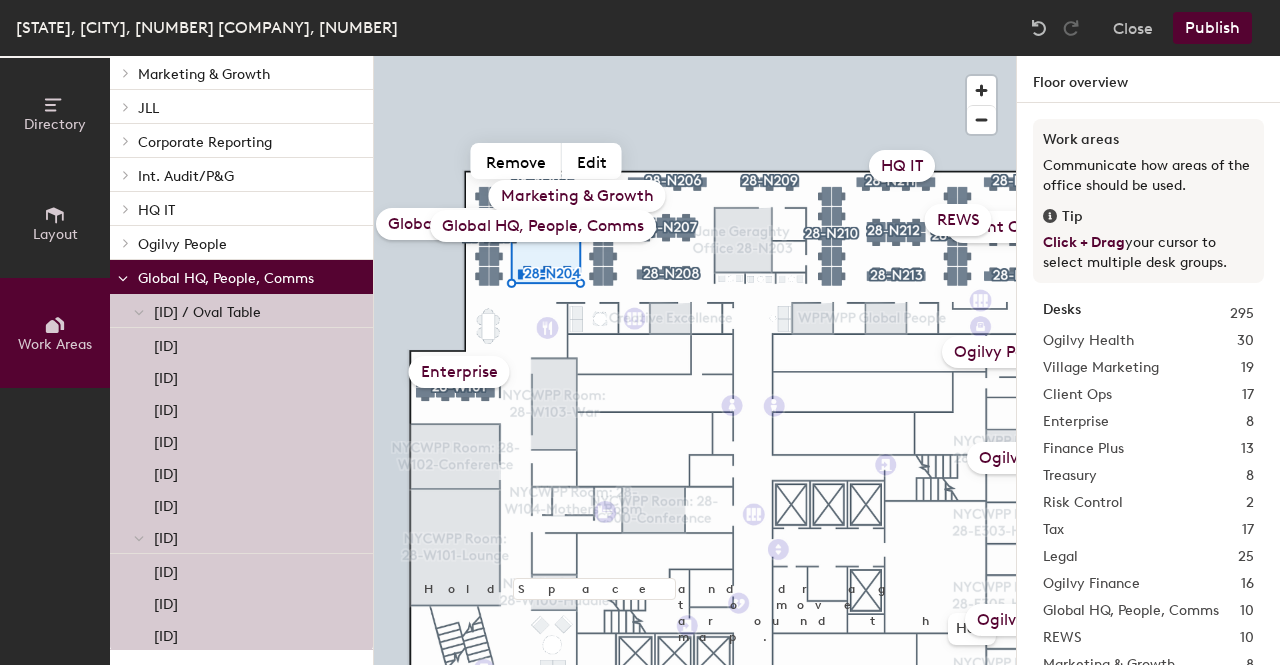 click on "Global HQ, People, Comms" 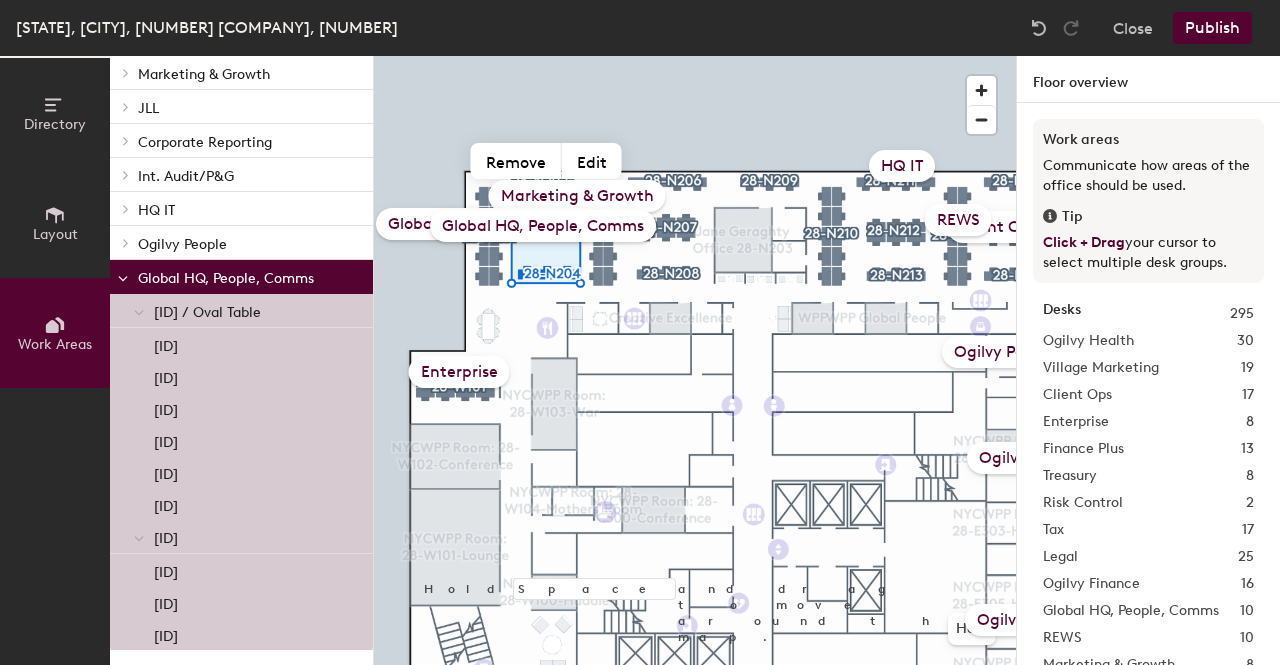 click on "Global HQ, People, Comms" 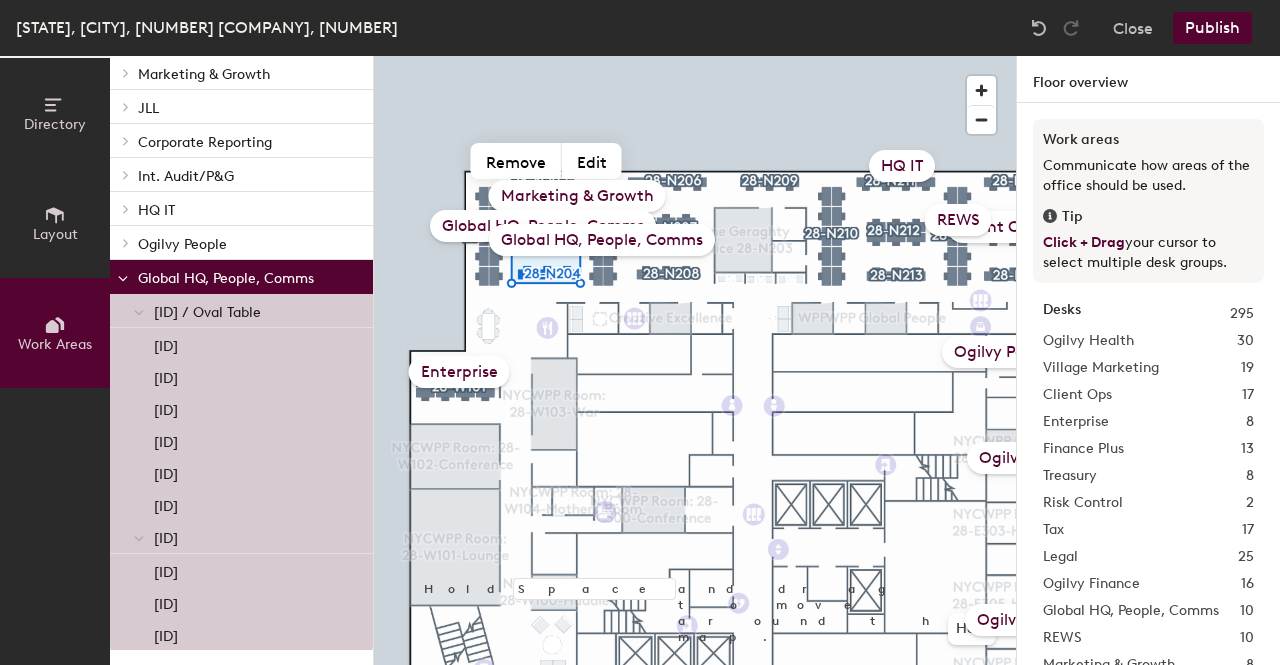 click on "Global HQ, People, Comms" 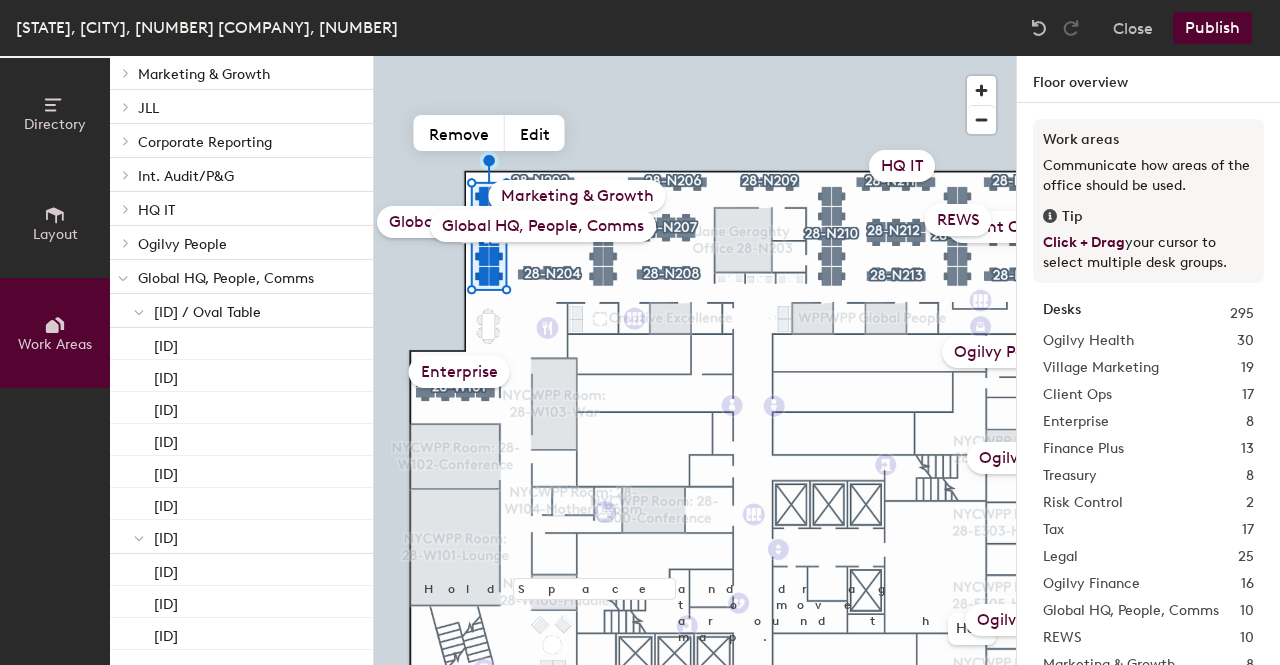 click on "Global HQ, People, Comms" 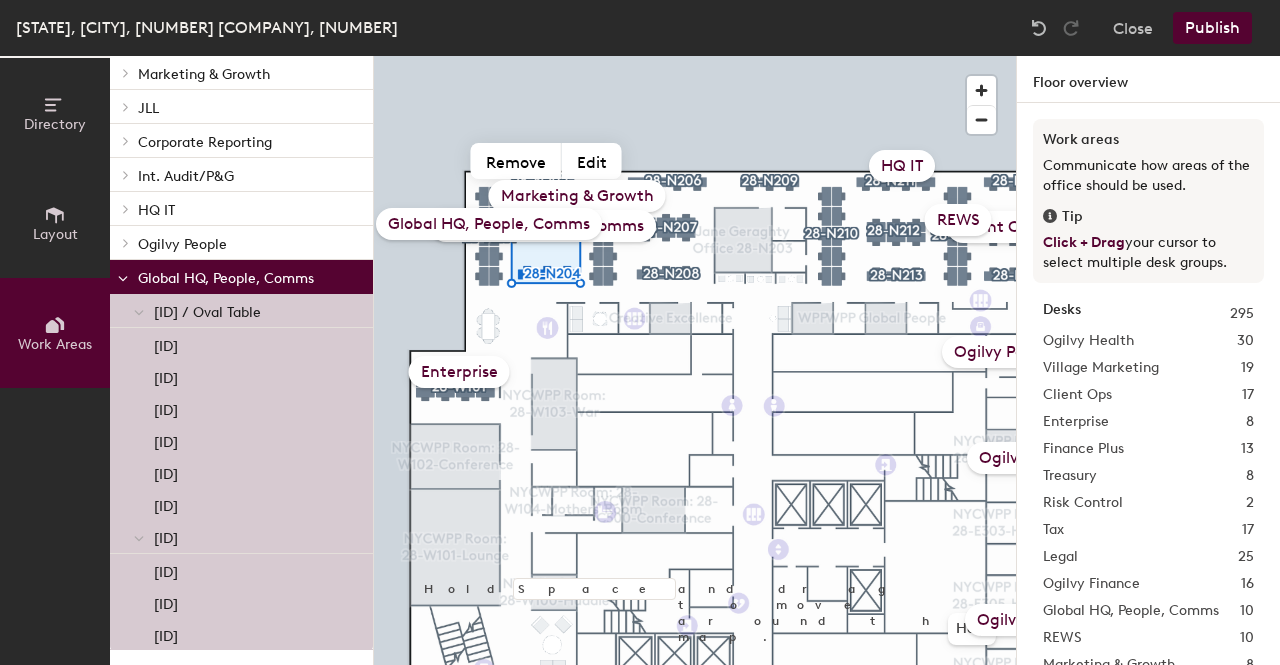 click on "Global HQ, People, Comms" 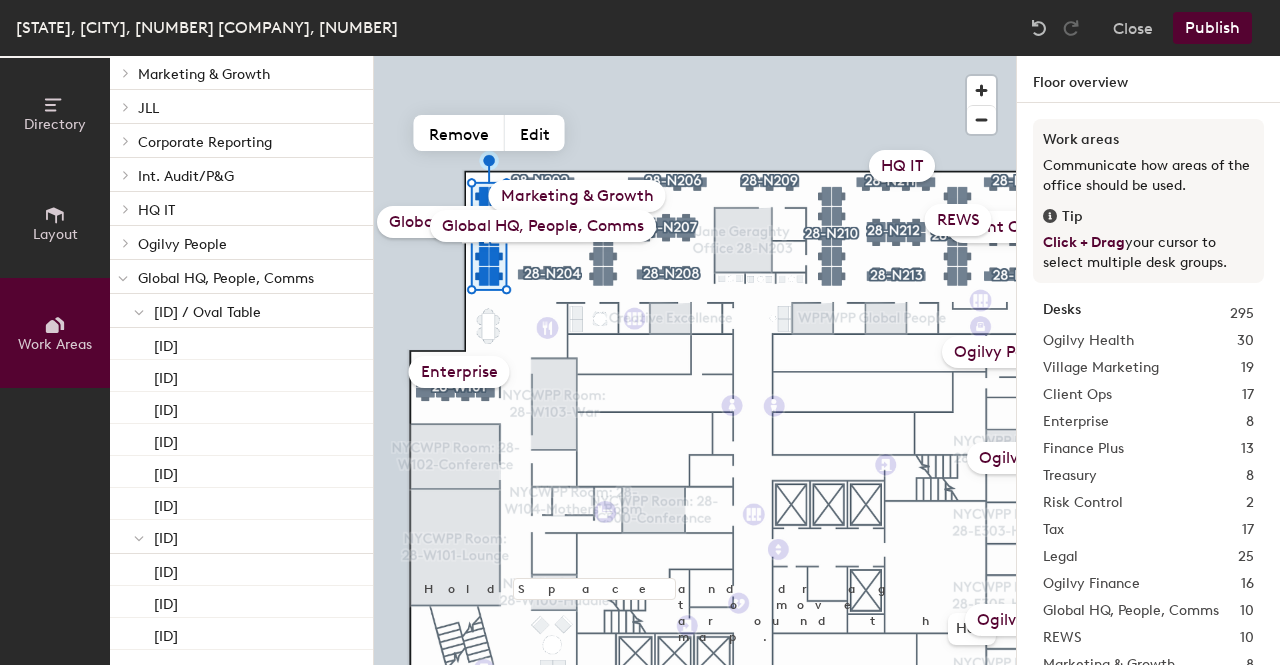 click on "Global HQ, People, Comms" 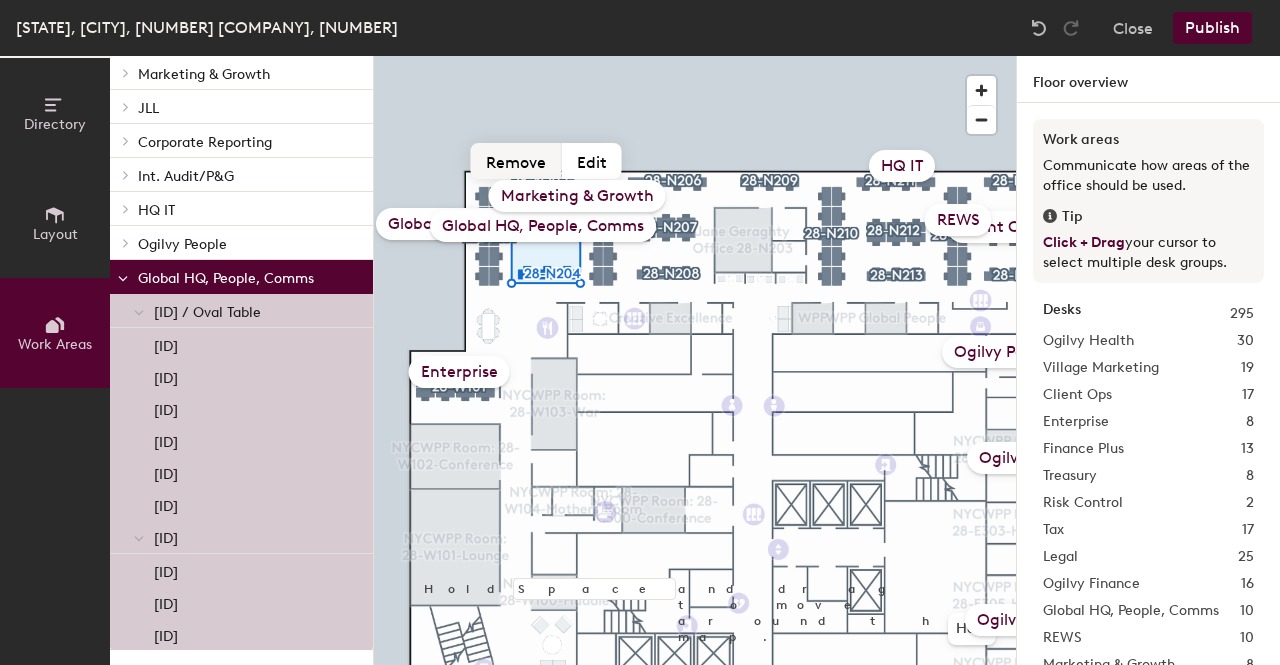 click on "Remove" 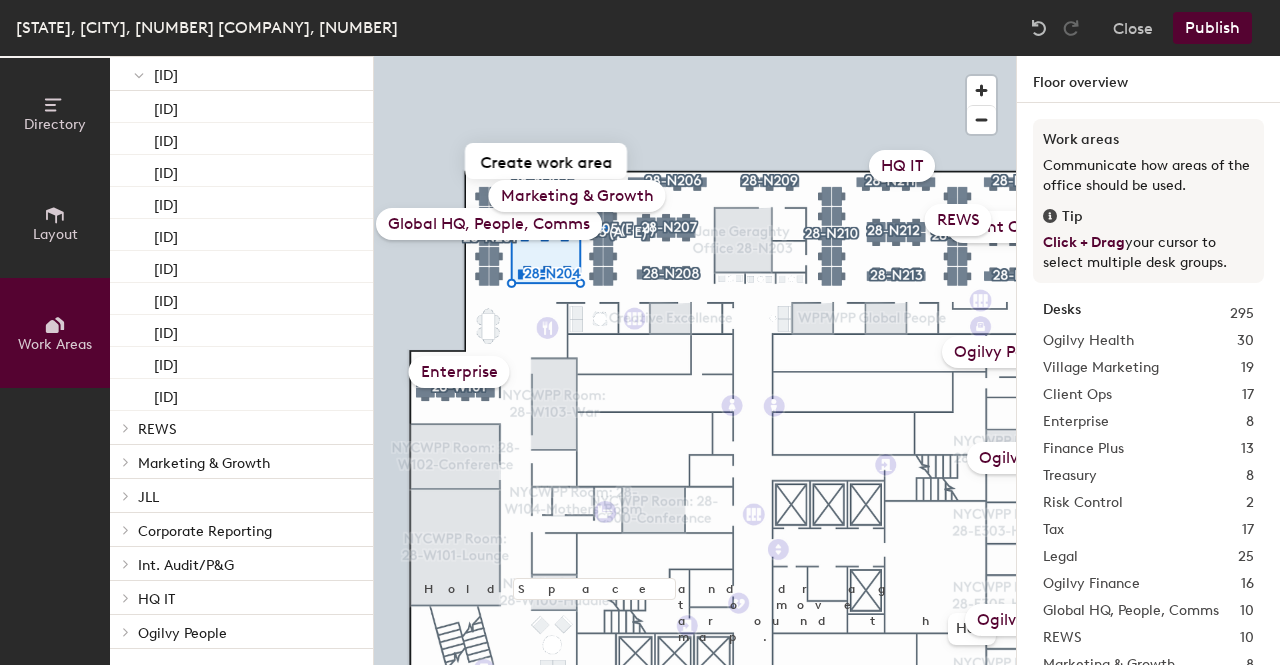 scroll, scrollTop: 453, scrollLeft: 0, axis: vertical 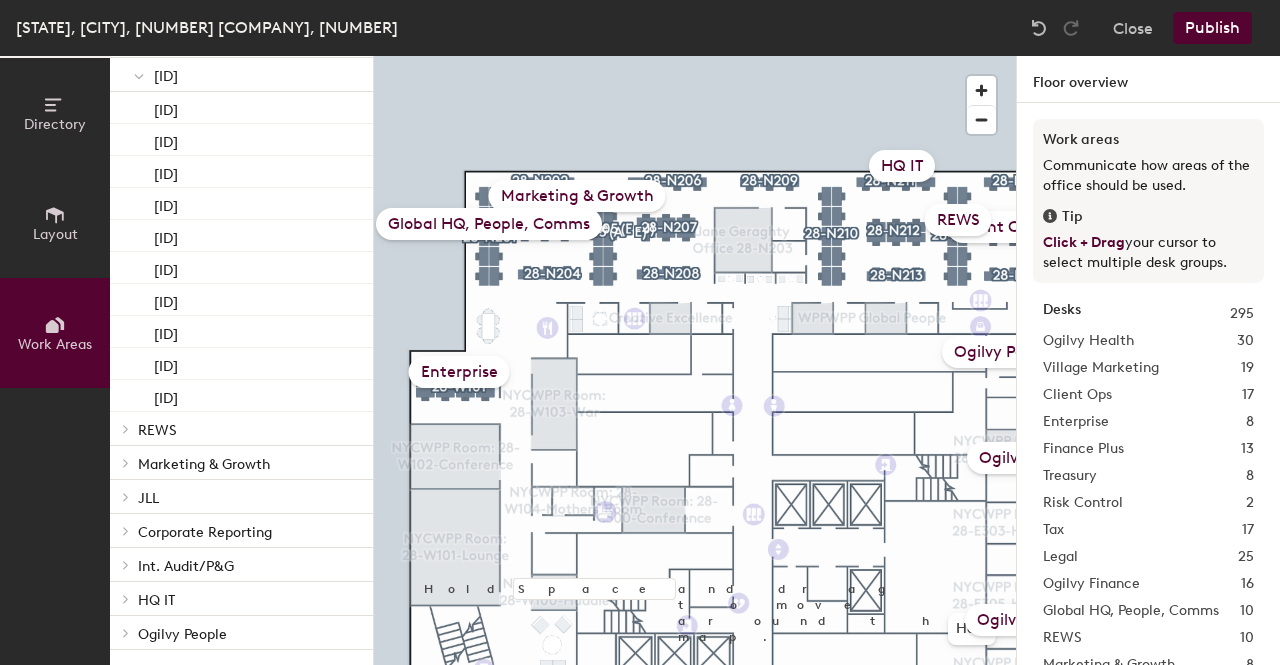 click on "Global HQ, People, Comms" 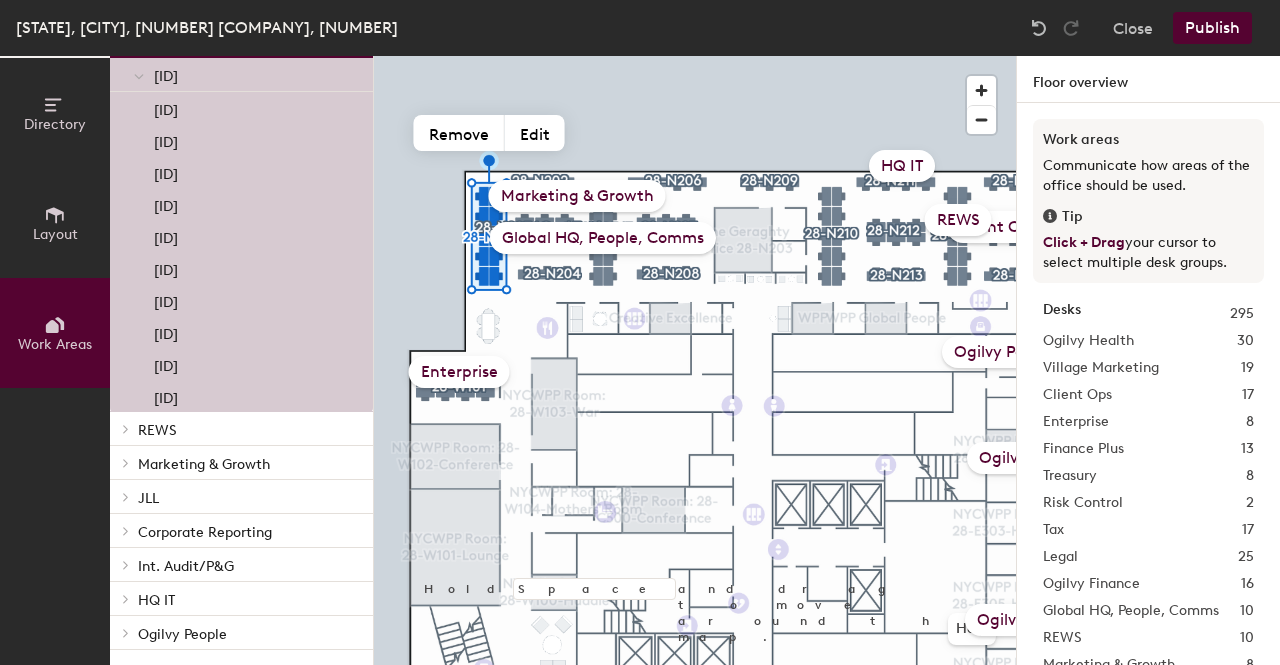 click on "Global HQ, People, Comms" 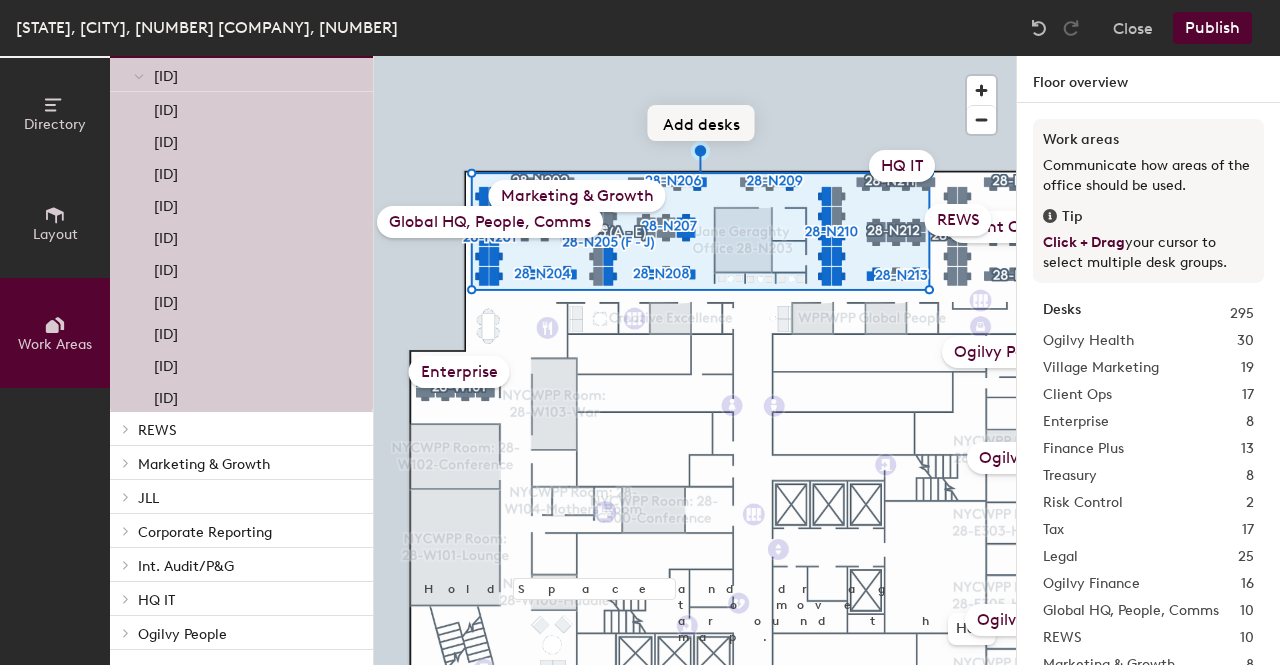 click on "Add desks" 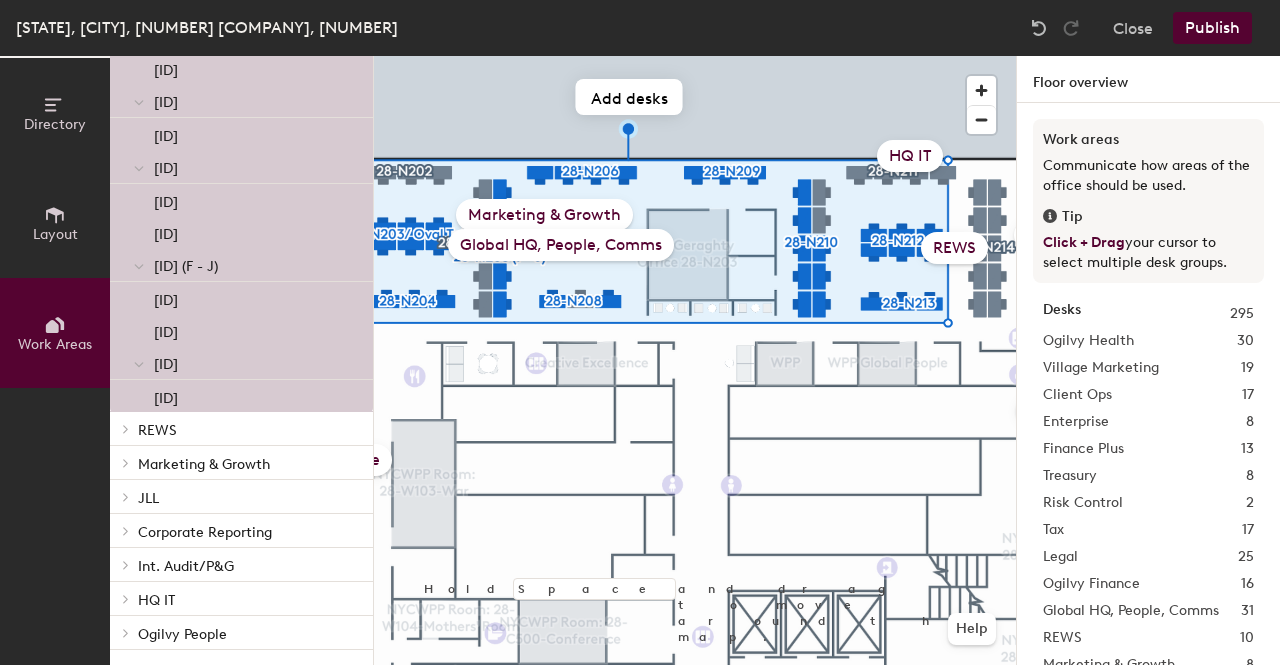 click on "Publish" 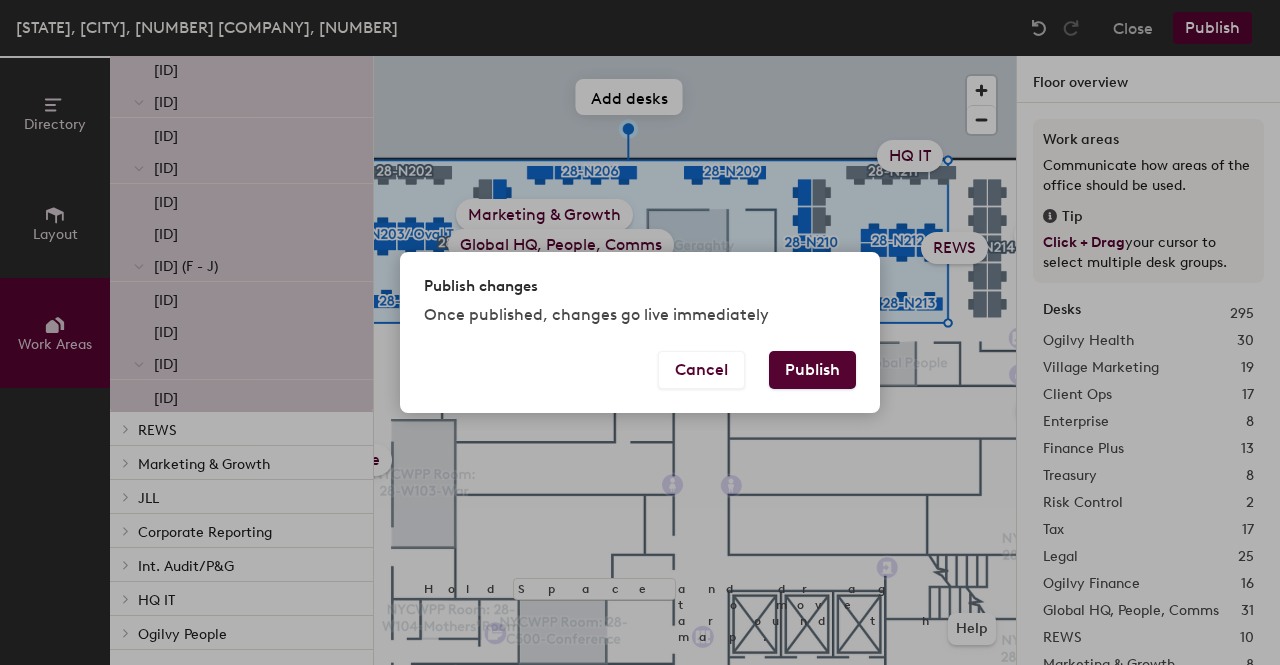 click on "Publish" at bounding box center [812, 370] 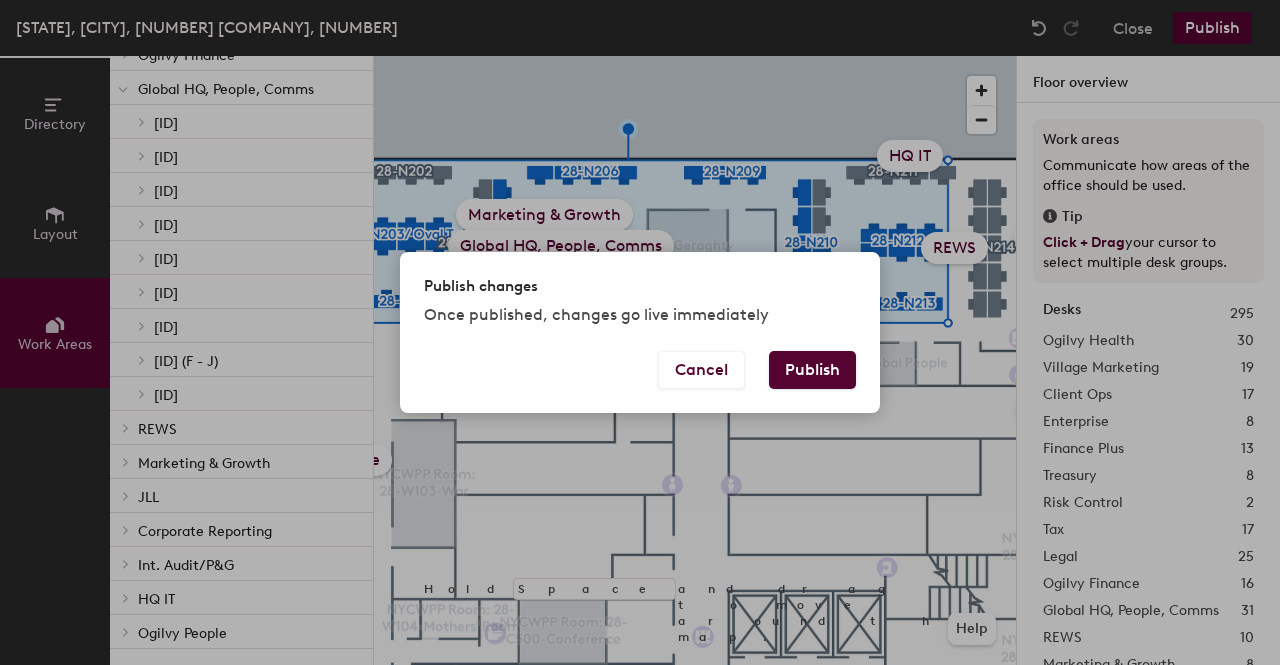 scroll, scrollTop: 405, scrollLeft: 0, axis: vertical 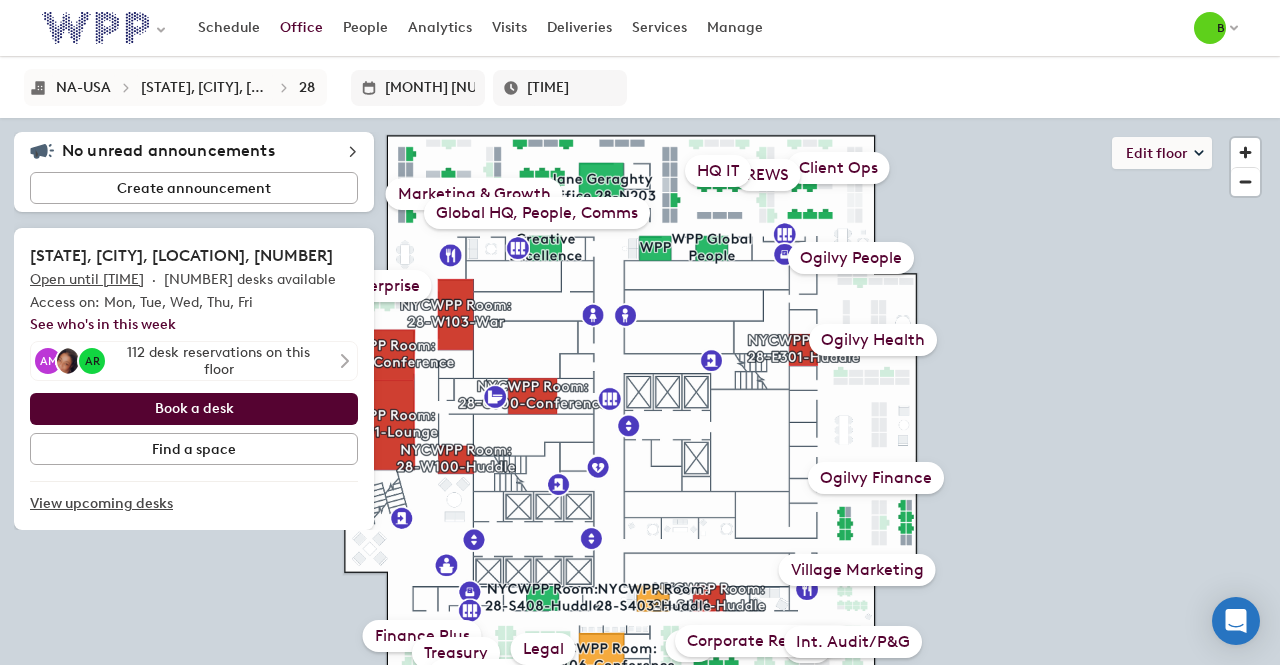 click on "Global HQ, People, Comms" 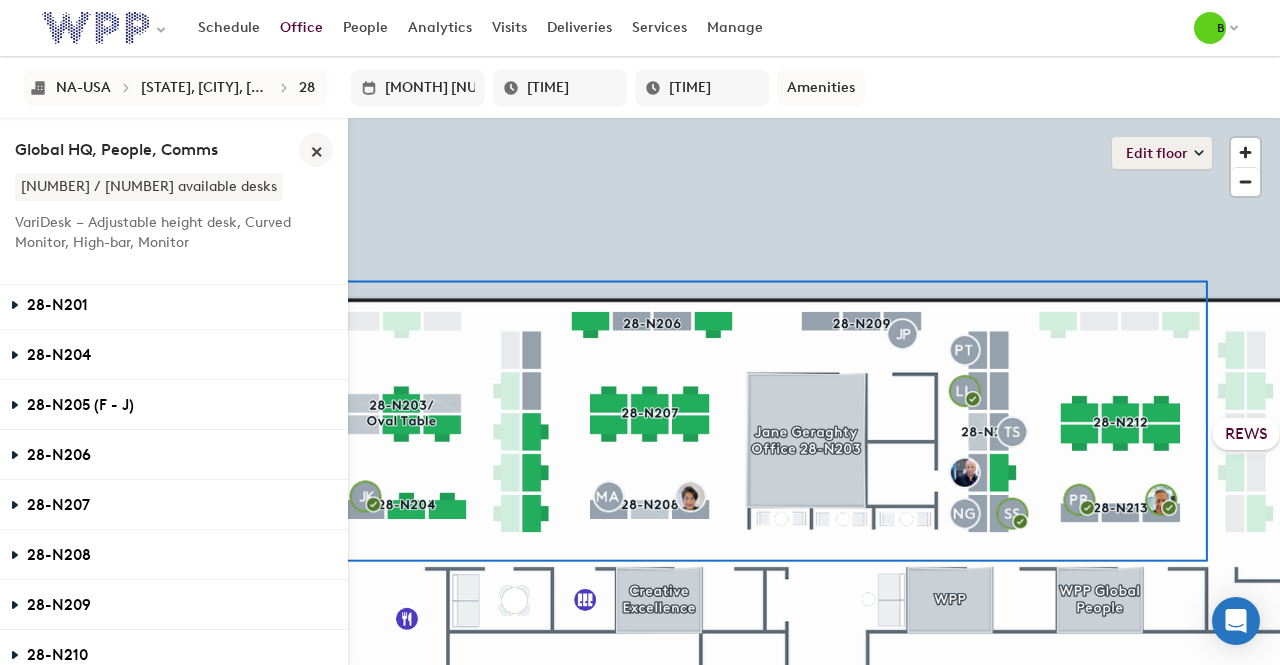 click on "Edit floor" 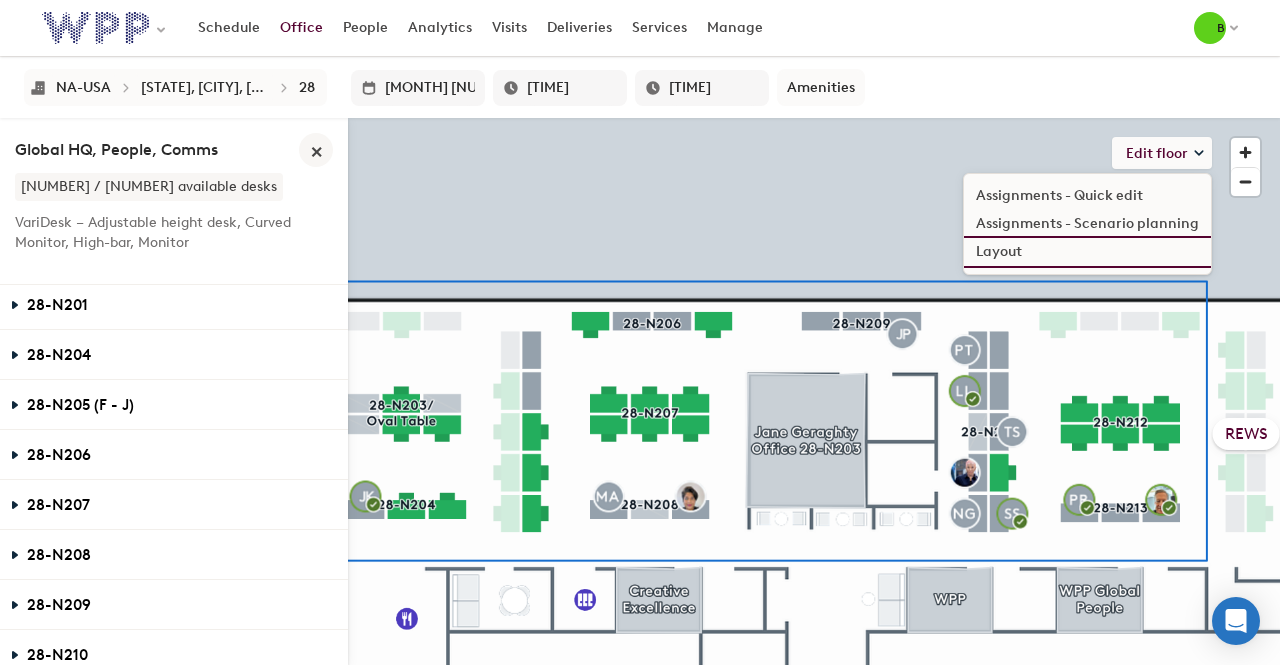 click on "Layout" 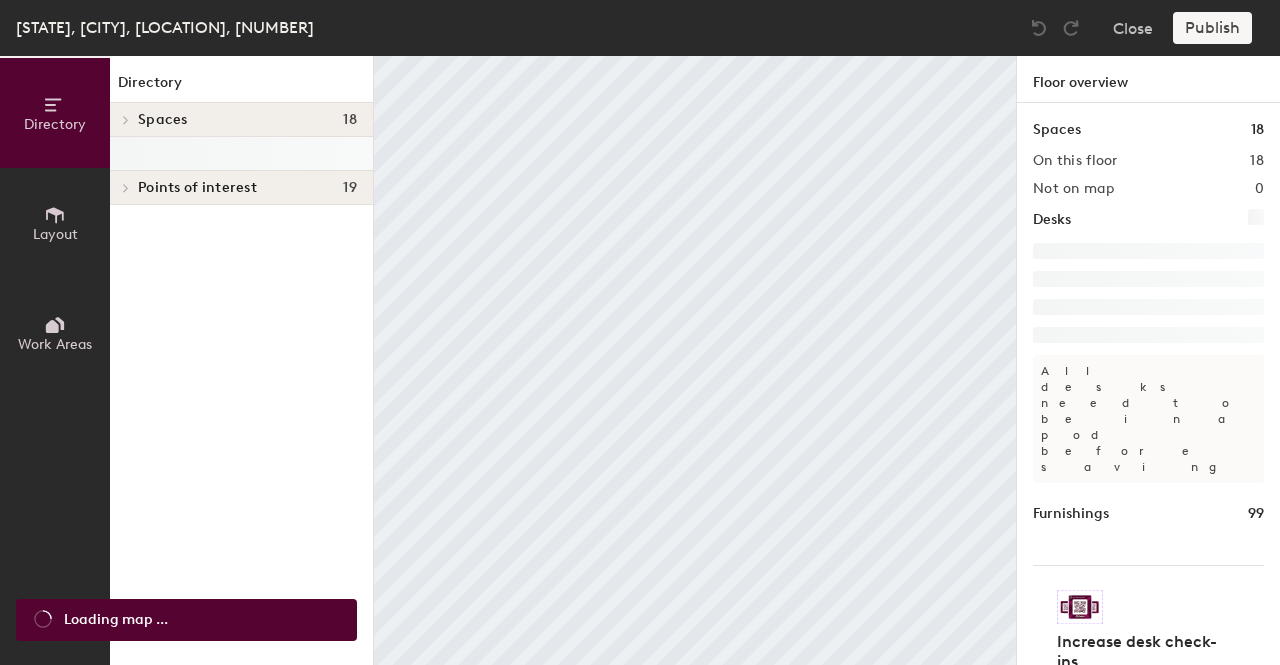 click 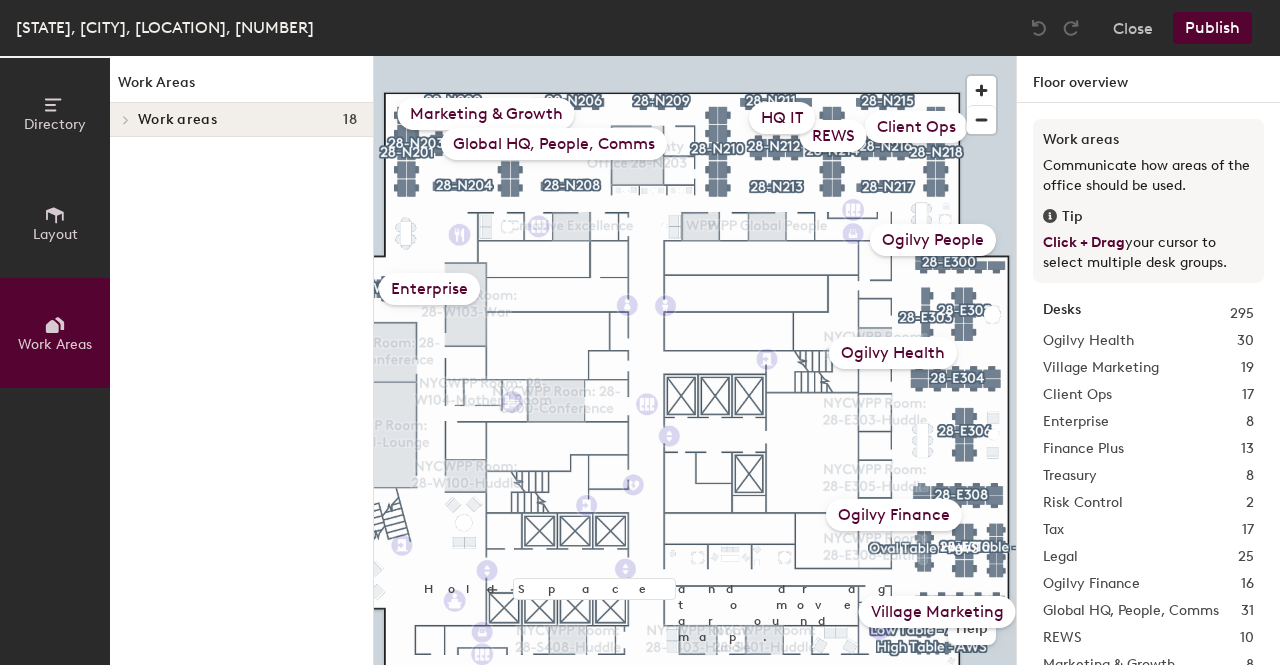 click on "Global HQ, People, Comms" 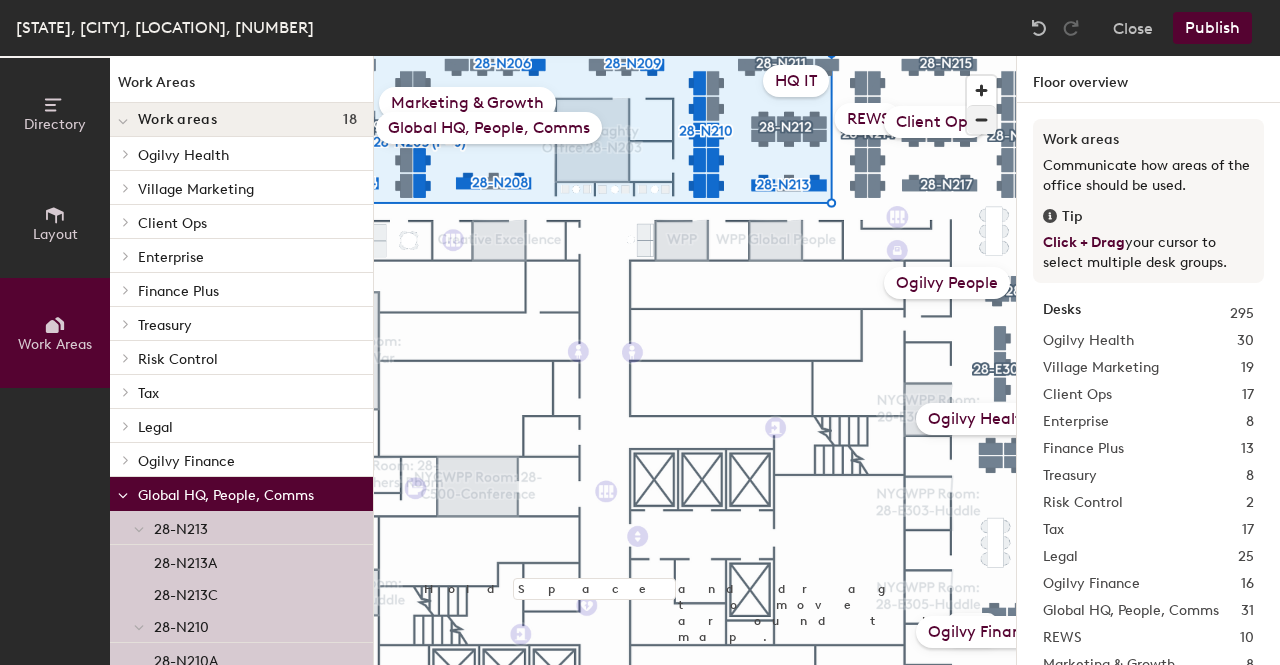 type 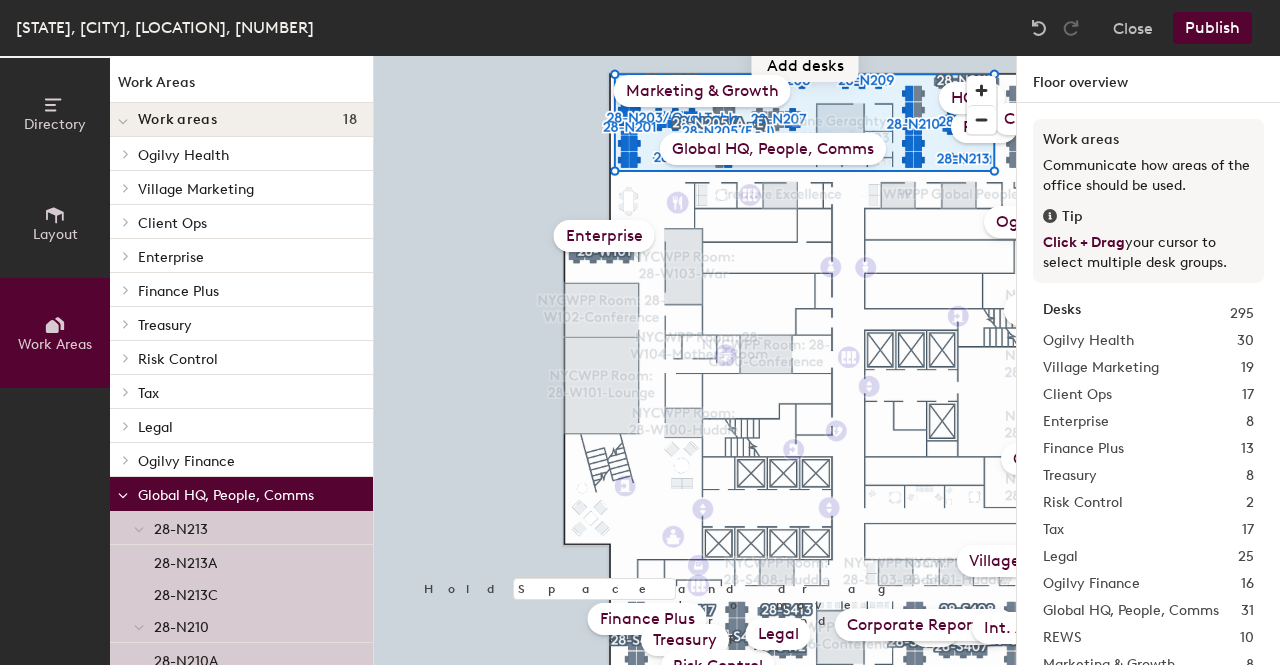 click on "Add desks" 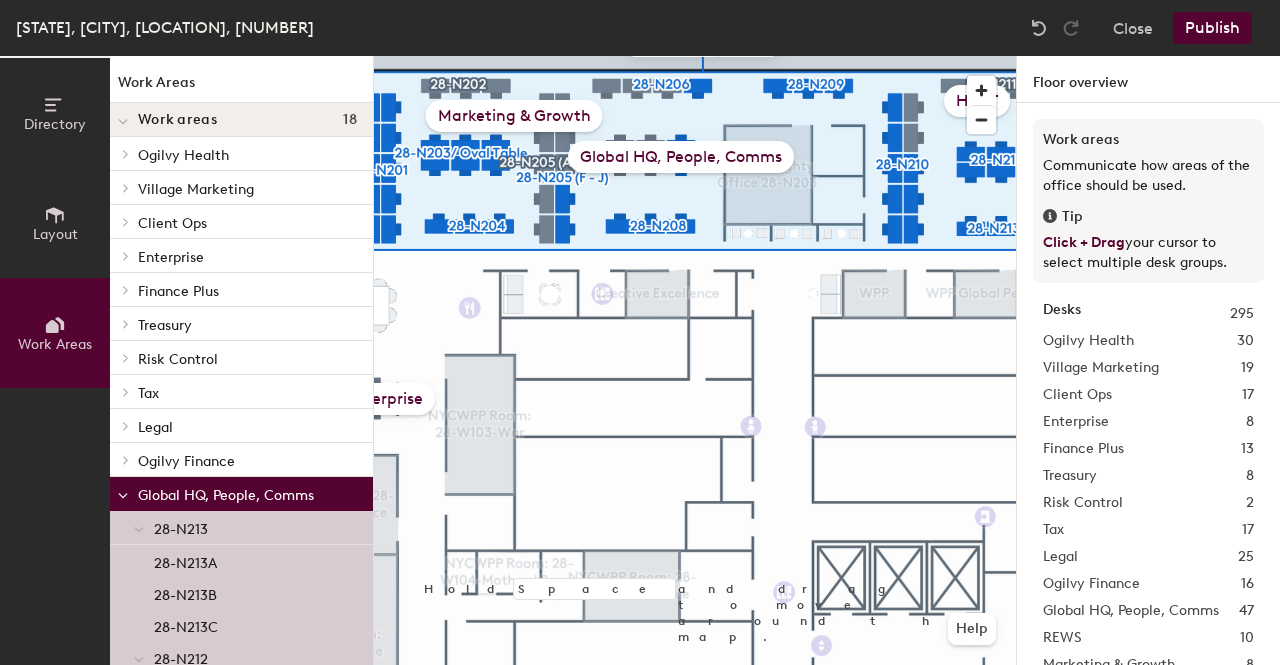 click on "Marketing & Growth" 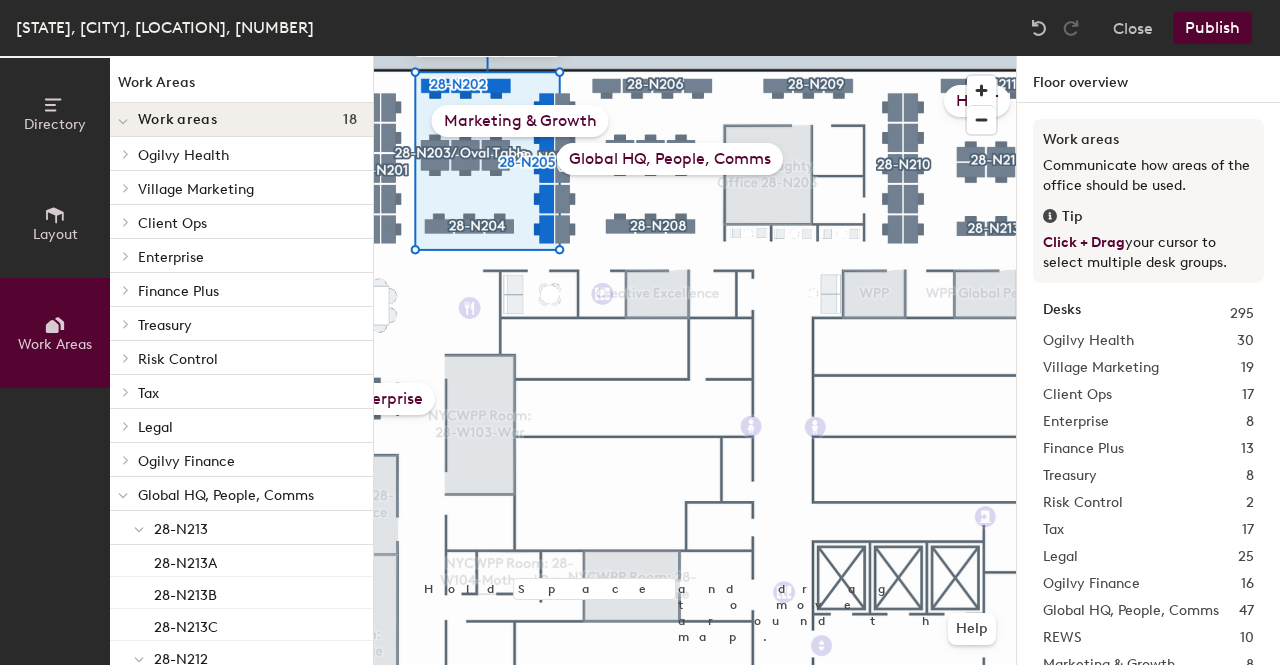 click on "Global HQ, People, Comms" 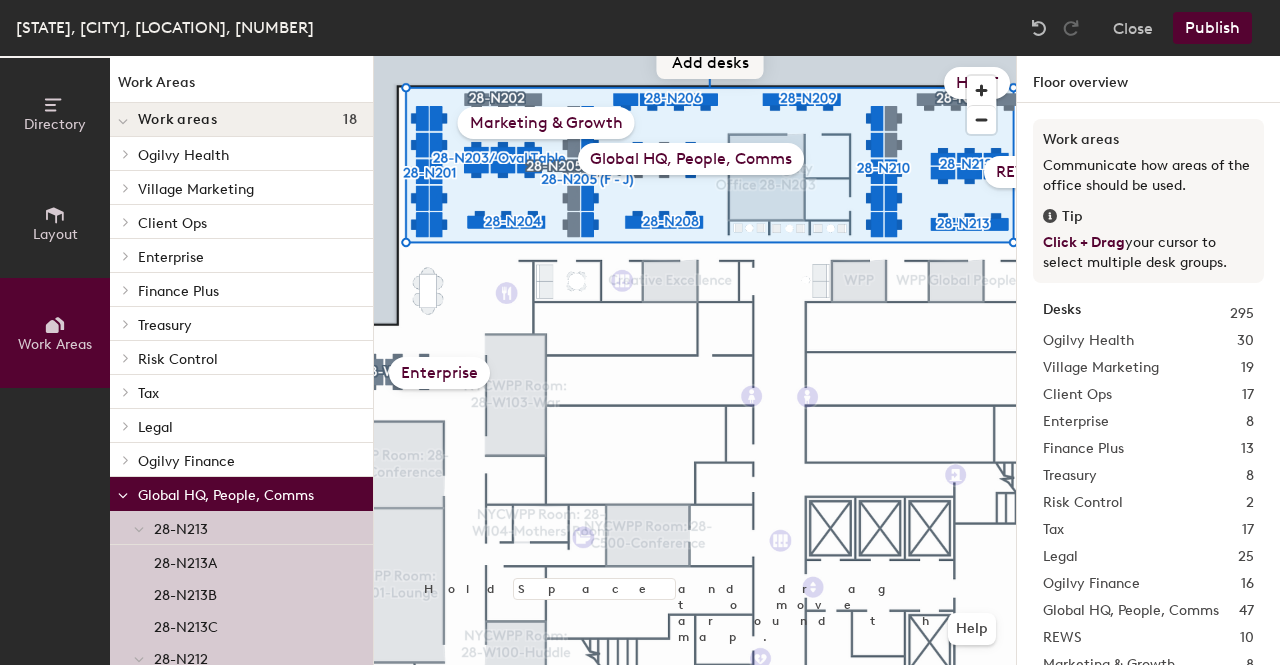 click on "Add desks" 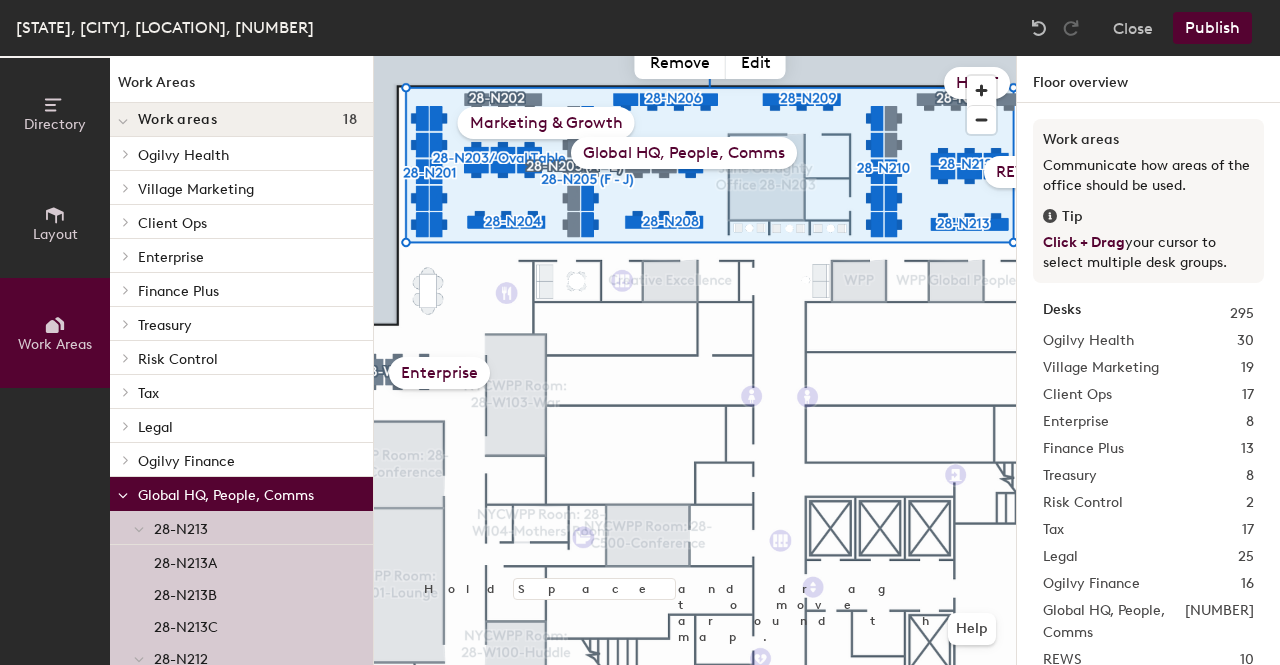 click on "Global HQ, People, Comms" 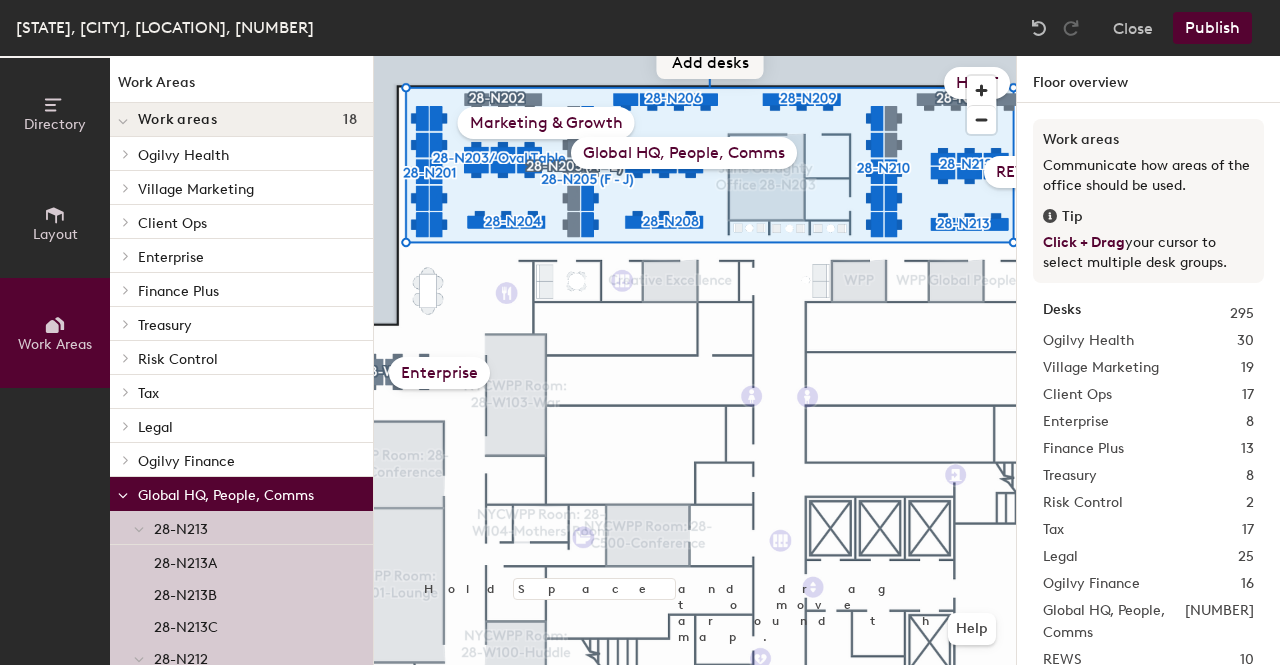 click on "Add desks" 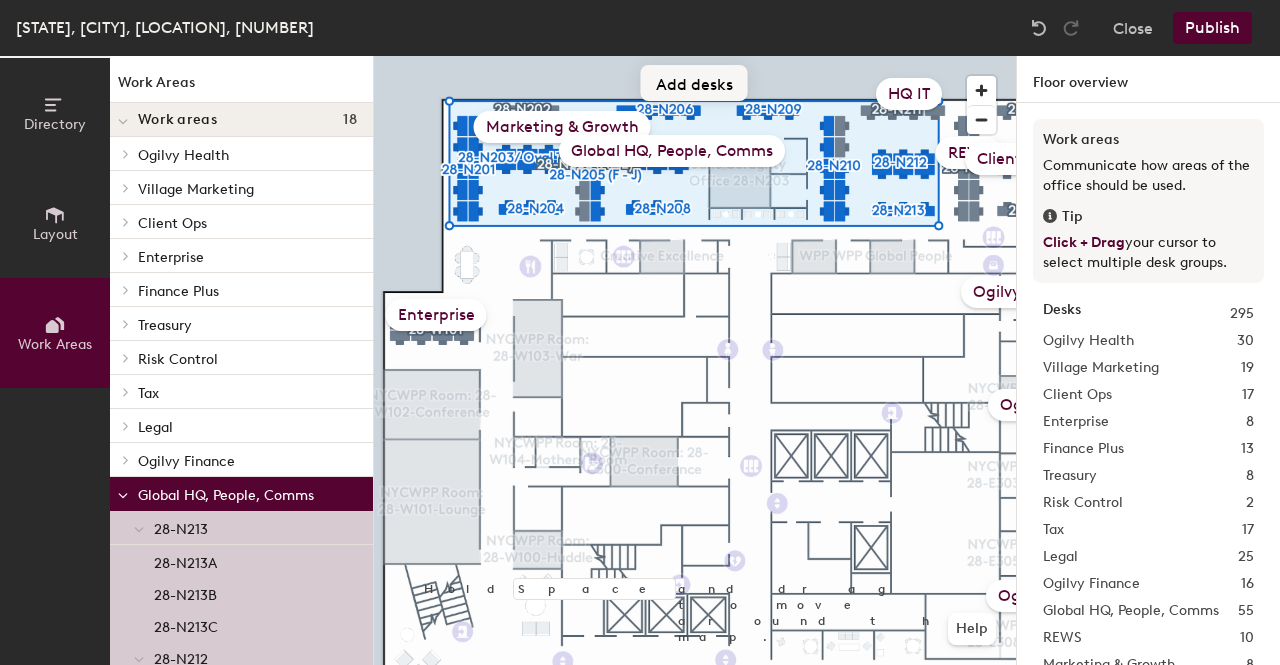 click on "Add desks" 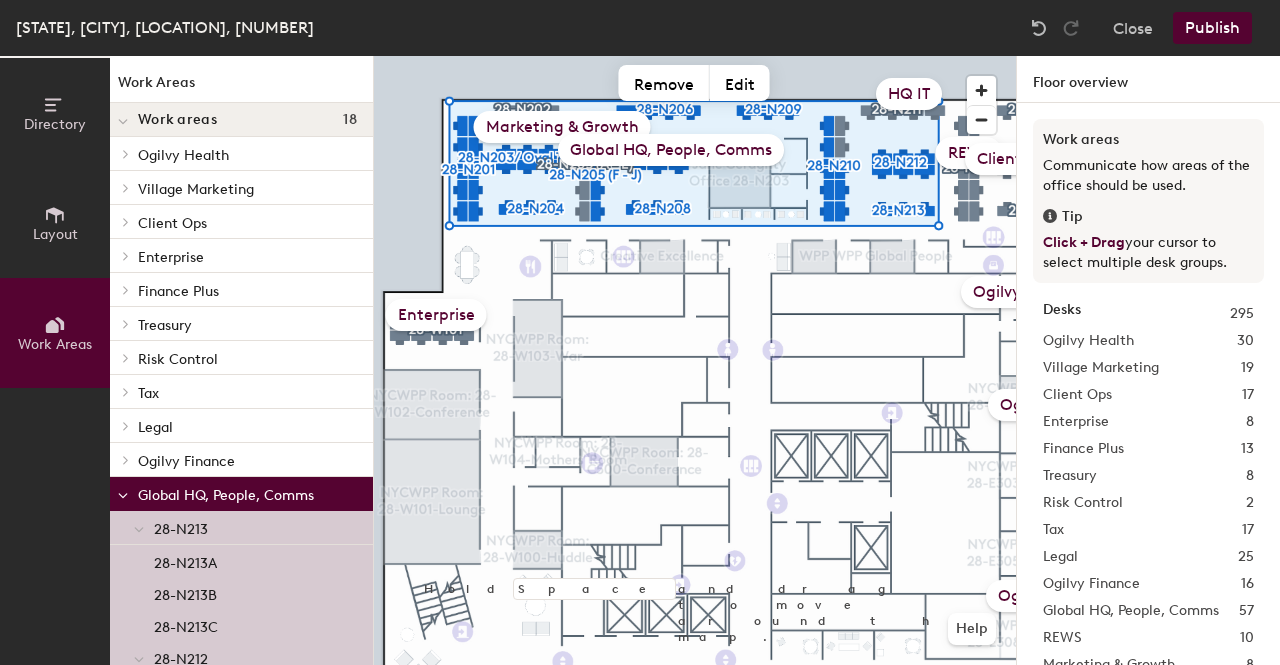 click on "HQ IT" 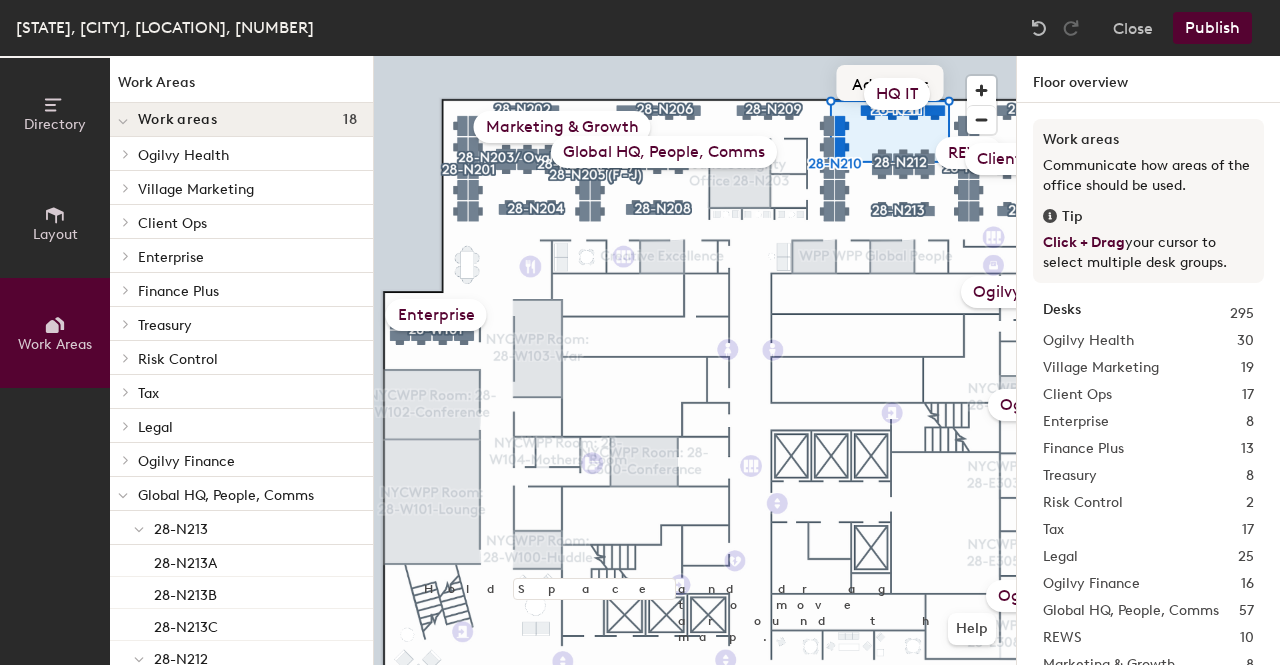 click on "Add desks" 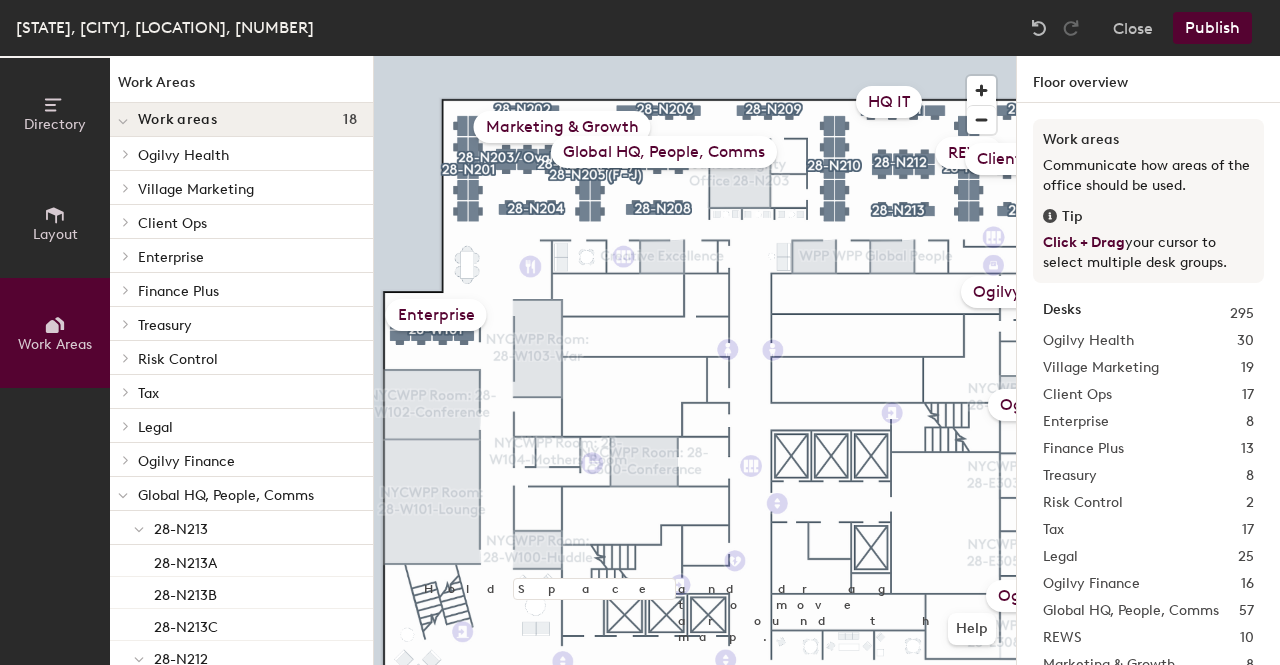 click on "Publish" 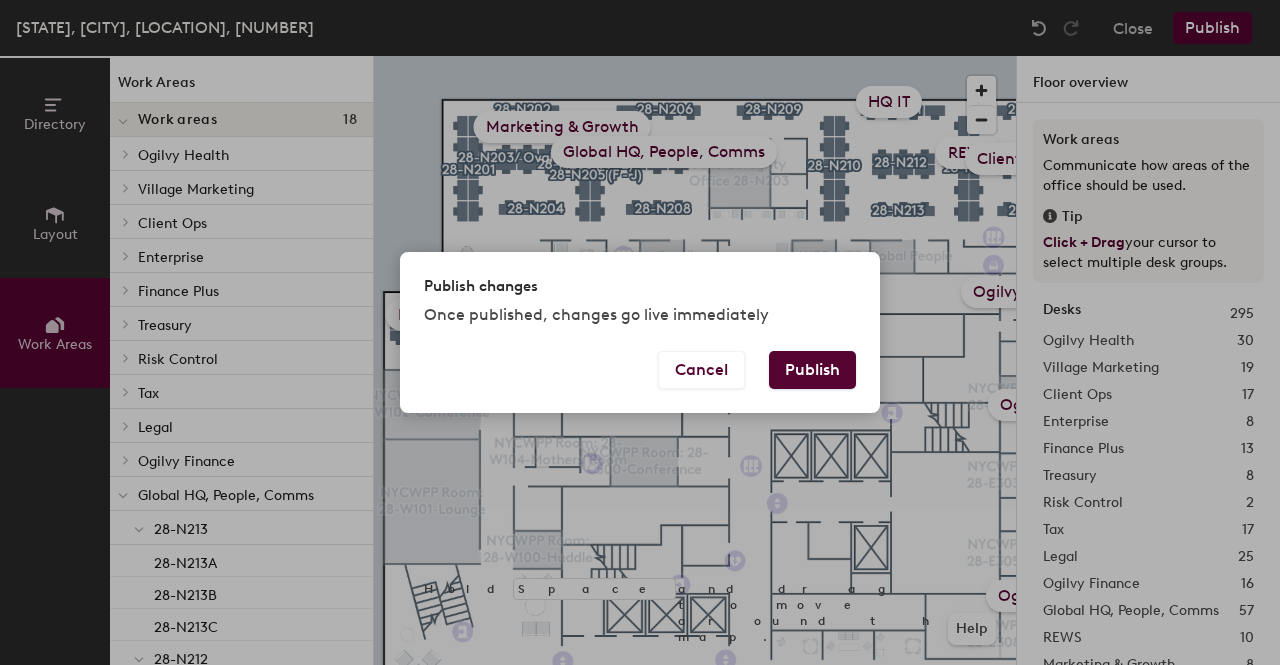 click on "Publish" at bounding box center (812, 370) 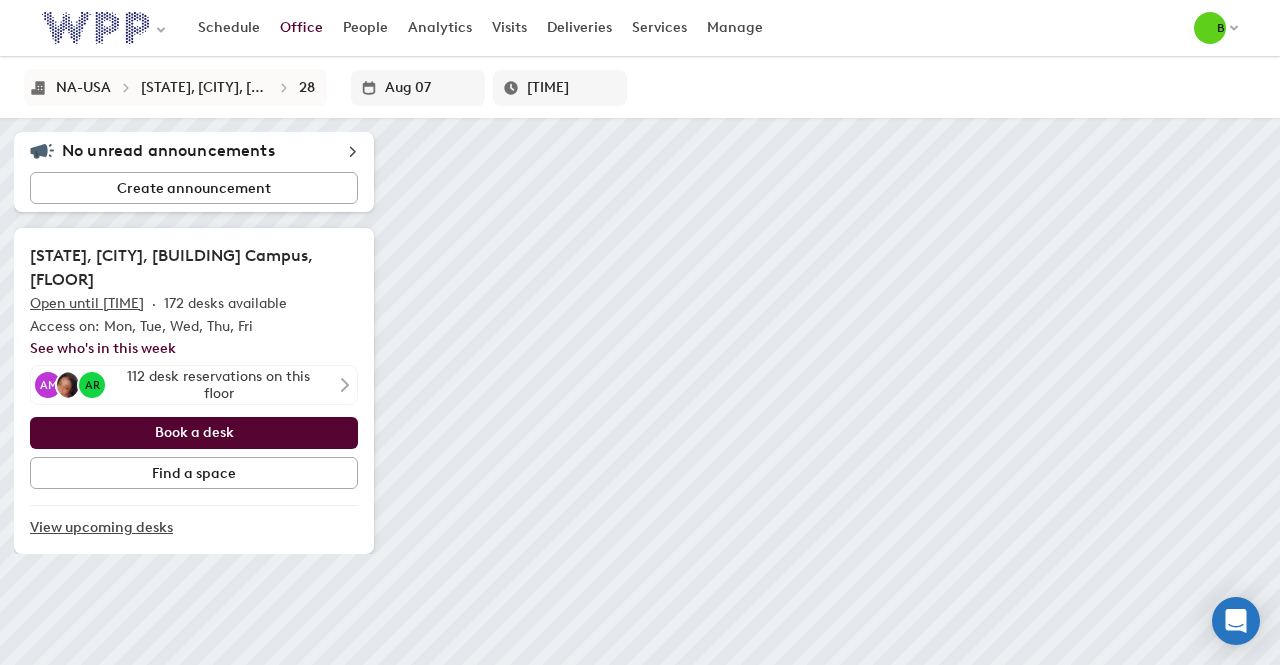 scroll, scrollTop: 0, scrollLeft: 0, axis: both 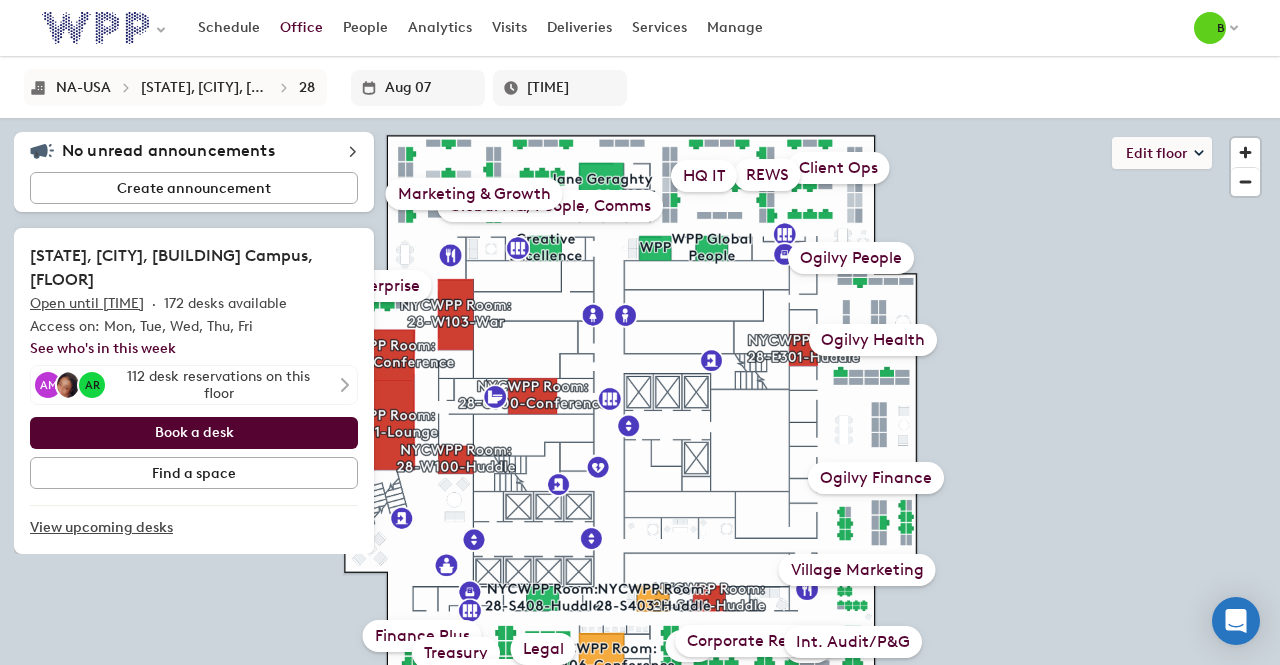 type on "[TIME]" 